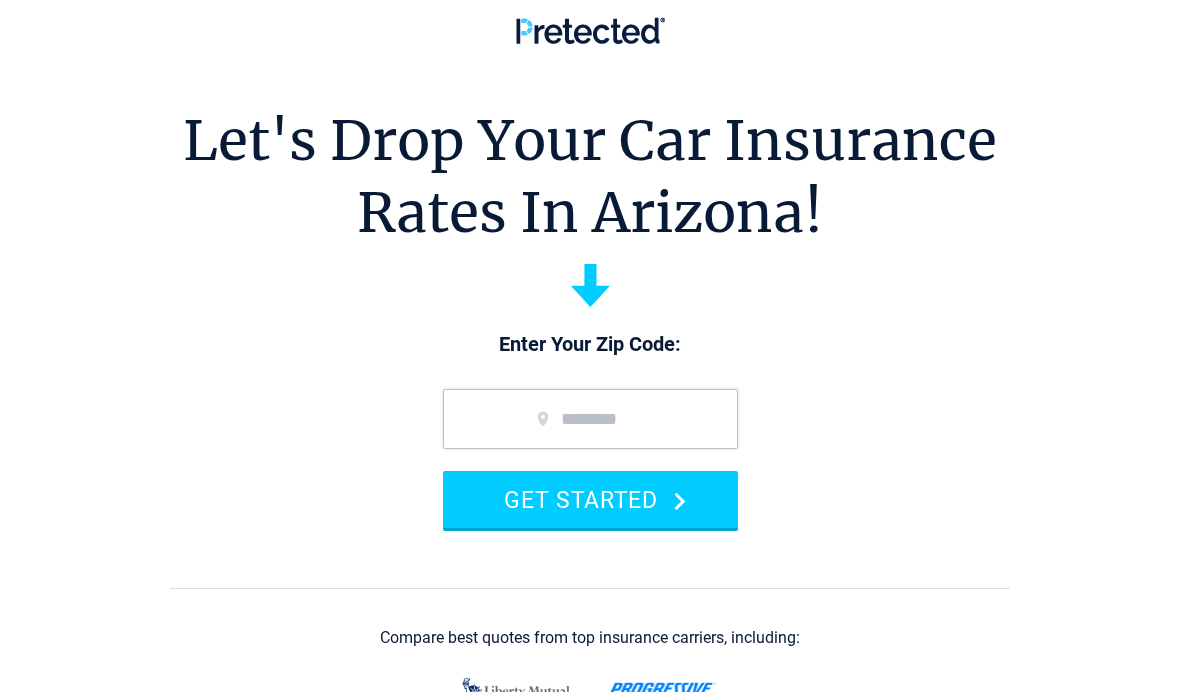 scroll, scrollTop: 0, scrollLeft: 0, axis: both 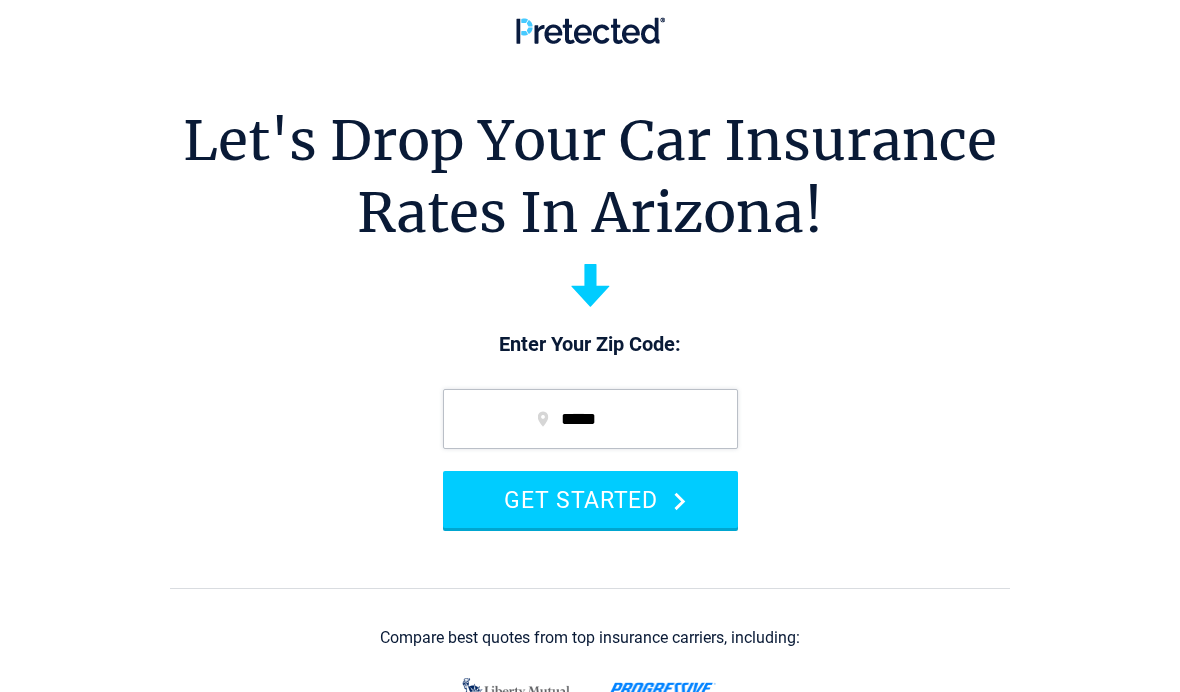 type on "*****" 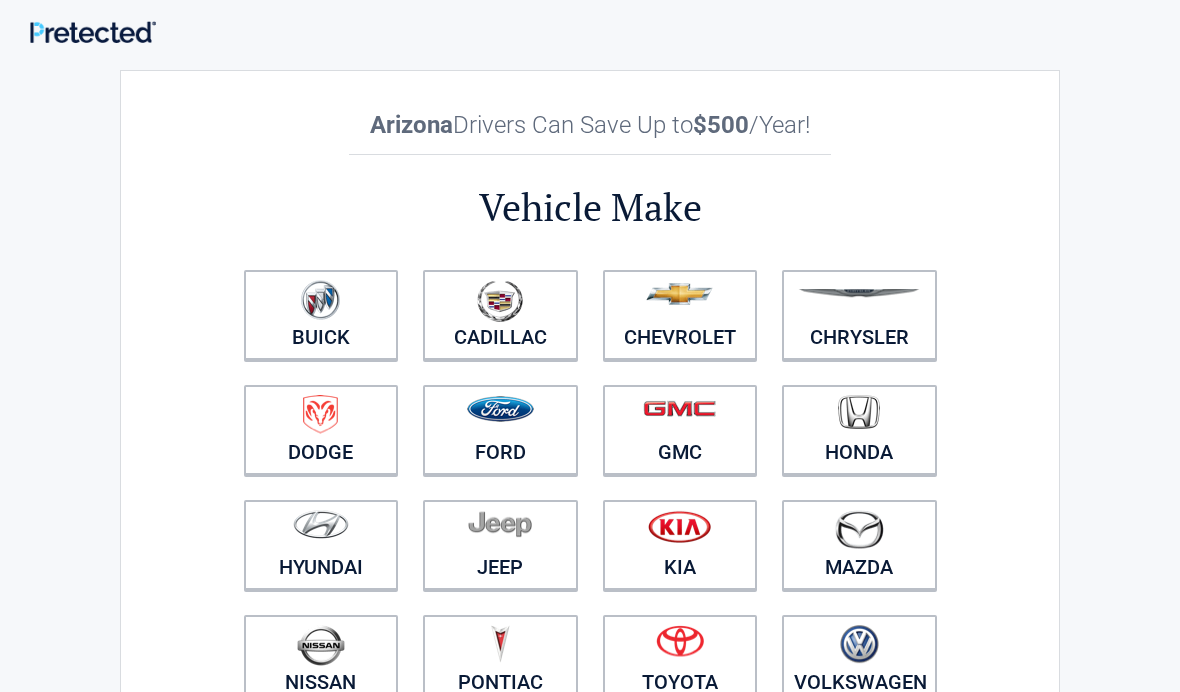 scroll, scrollTop: 0, scrollLeft: 0, axis: both 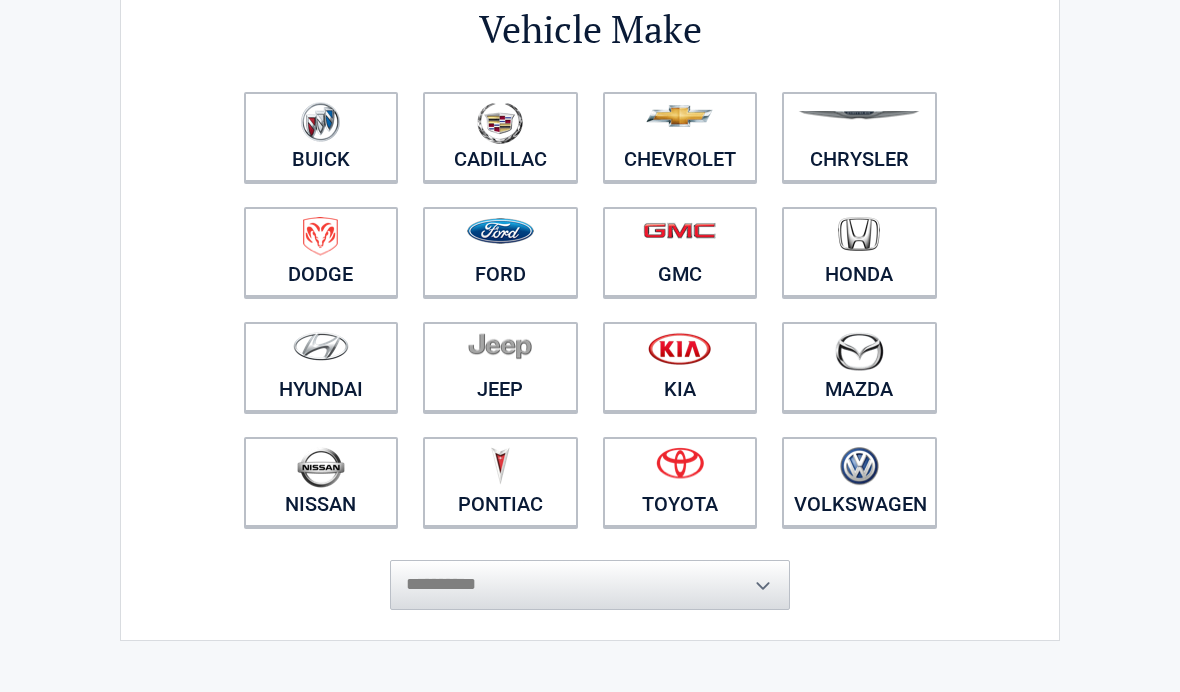 click at bounding box center [500, 239] 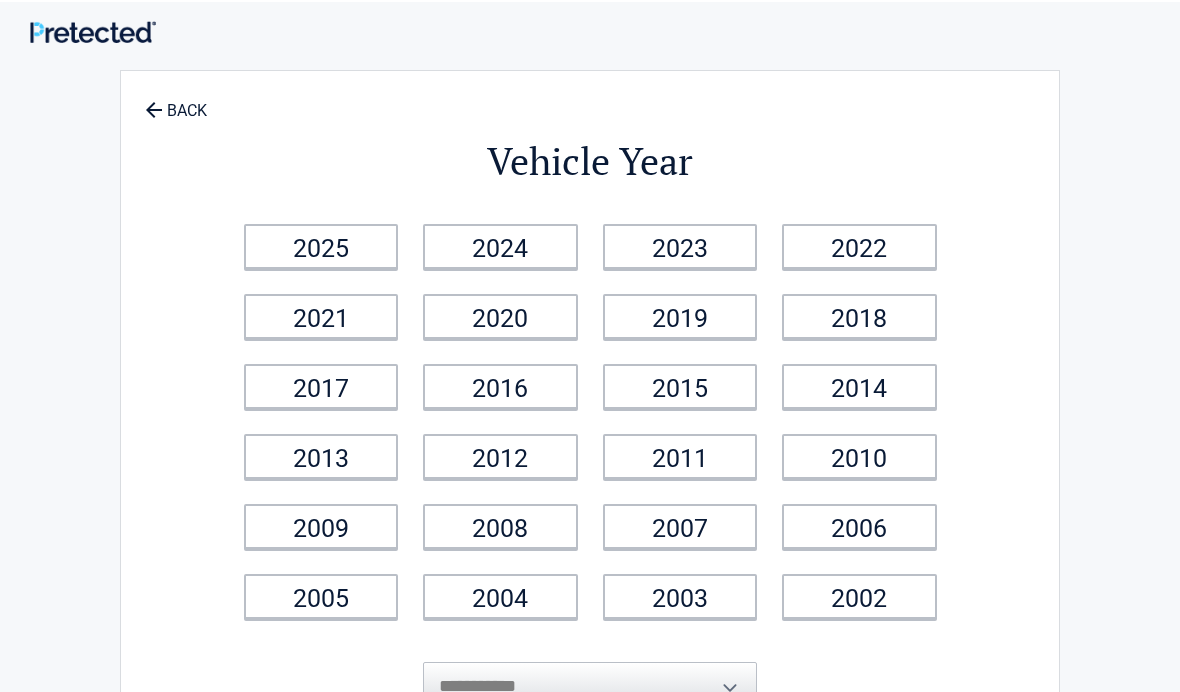 scroll, scrollTop: 0, scrollLeft: 0, axis: both 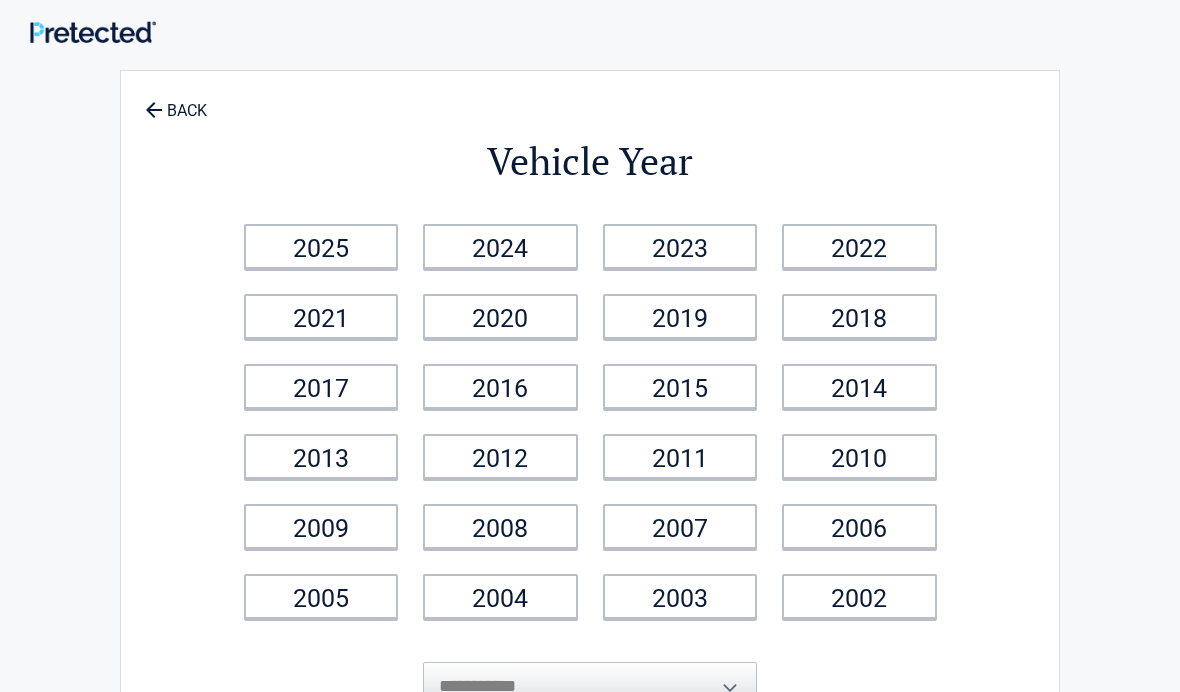 click on "2007" at bounding box center (680, 526) 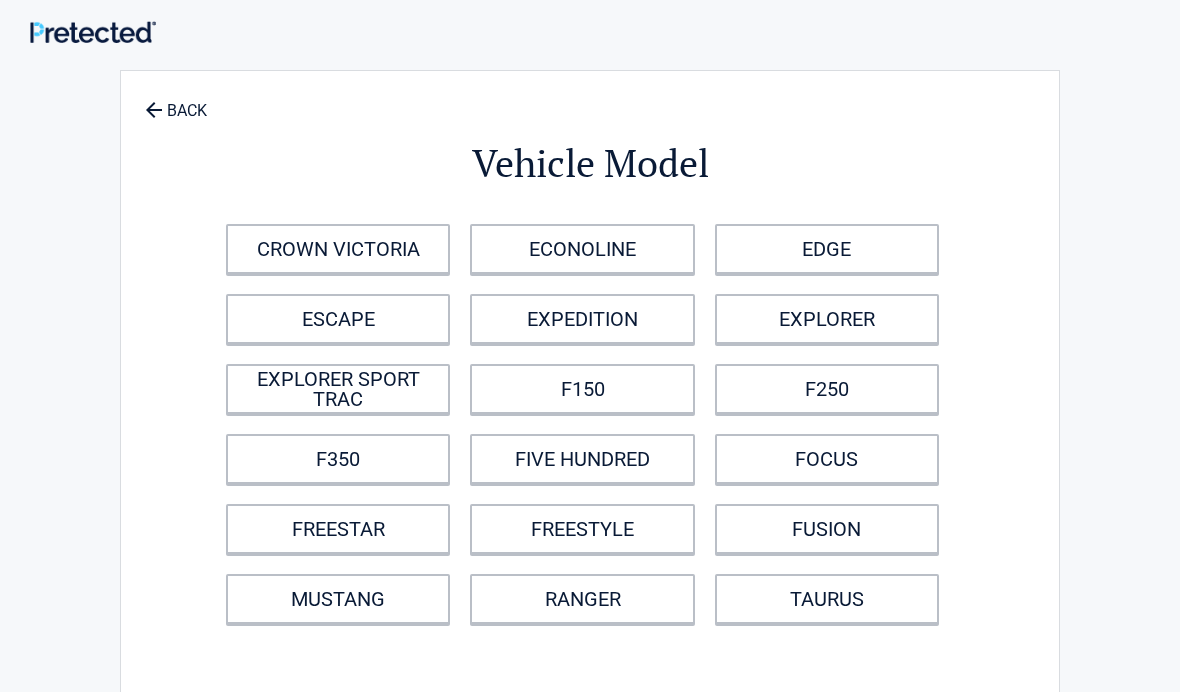 click on "ESCAPE" at bounding box center (338, 319) 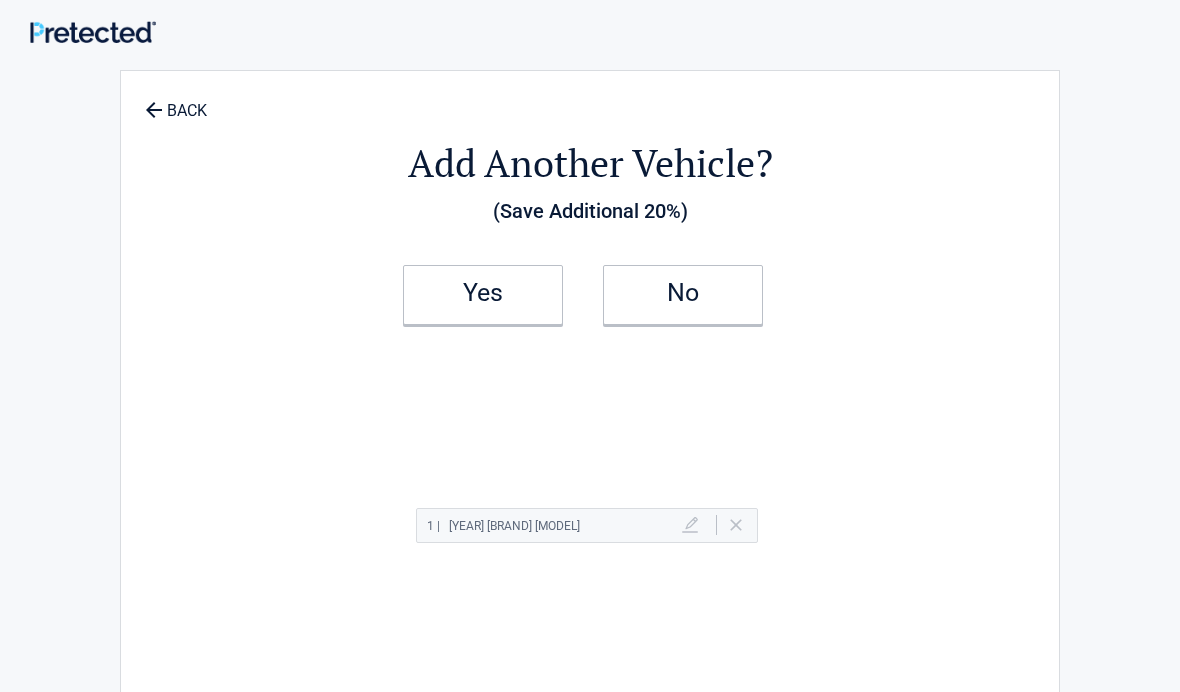 click on "Yes" at bounding box center [483, 295] 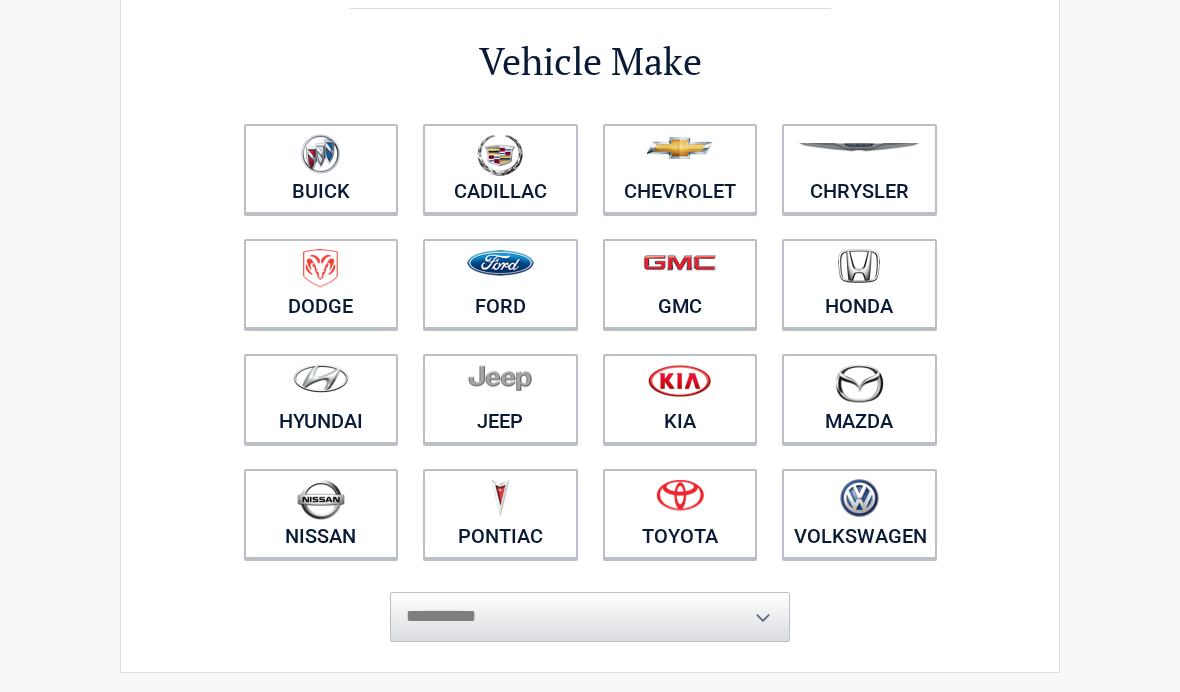 scroll, scrollTop: 148, scrollLeft: 0, axis: vertical 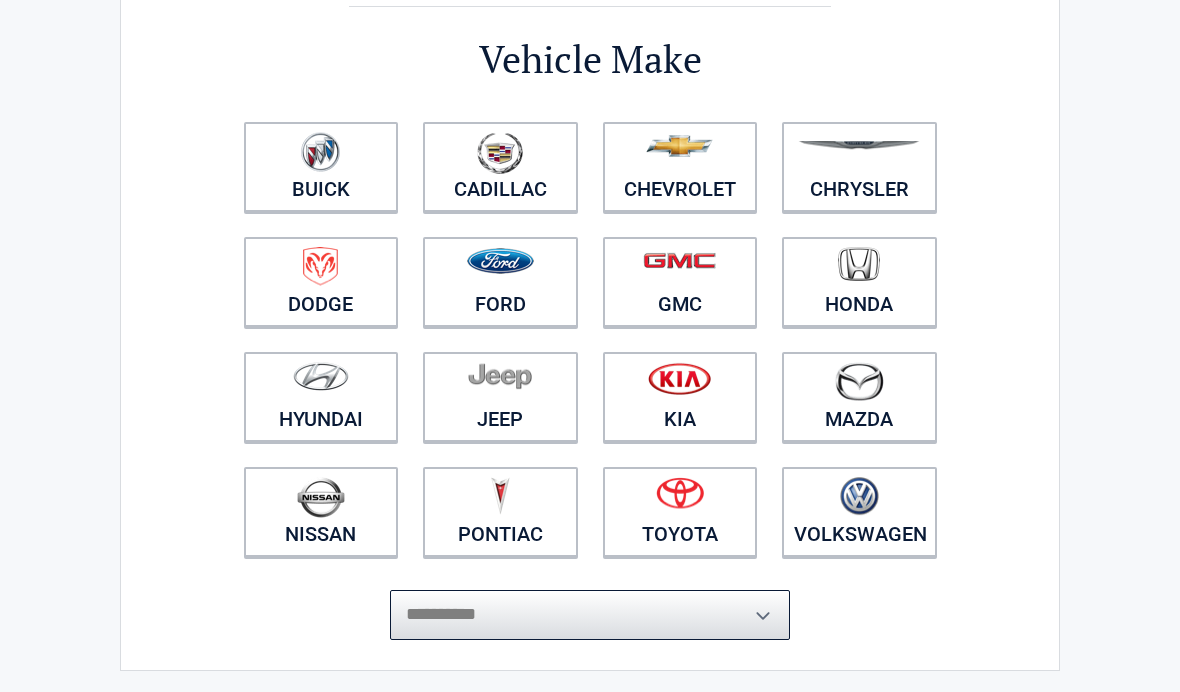 click on "**********" at bounding box center (590, 615) 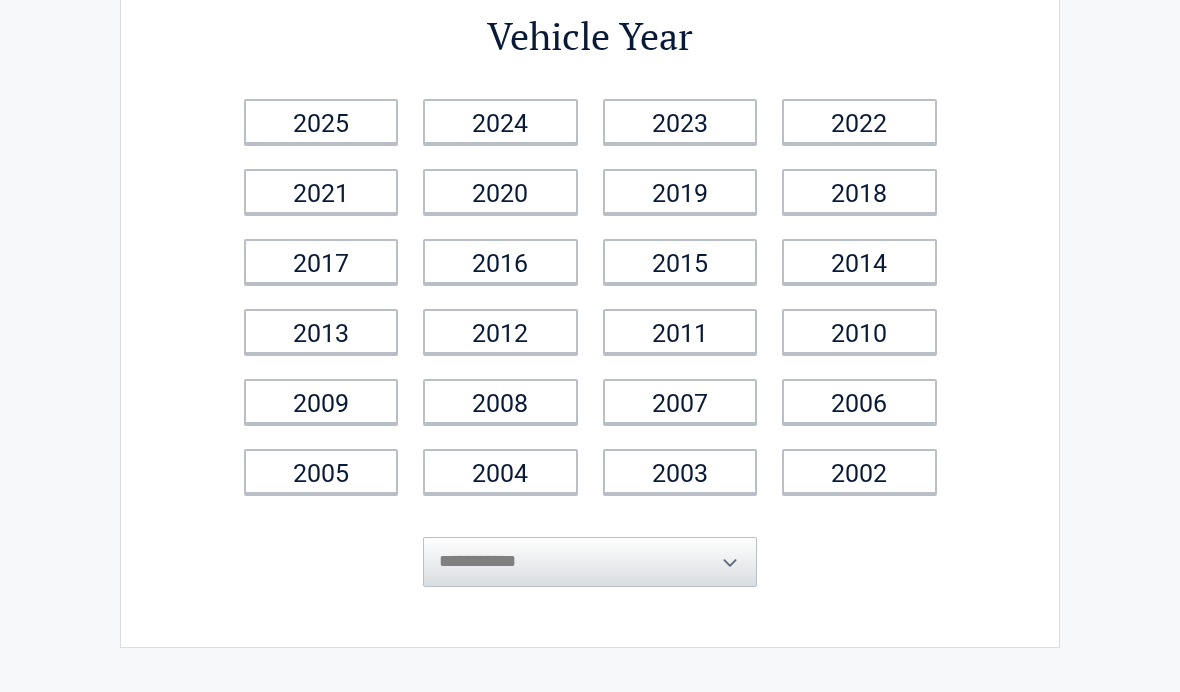scroll, scrollTop: 1, scrollLeft: 0, axis: vertical 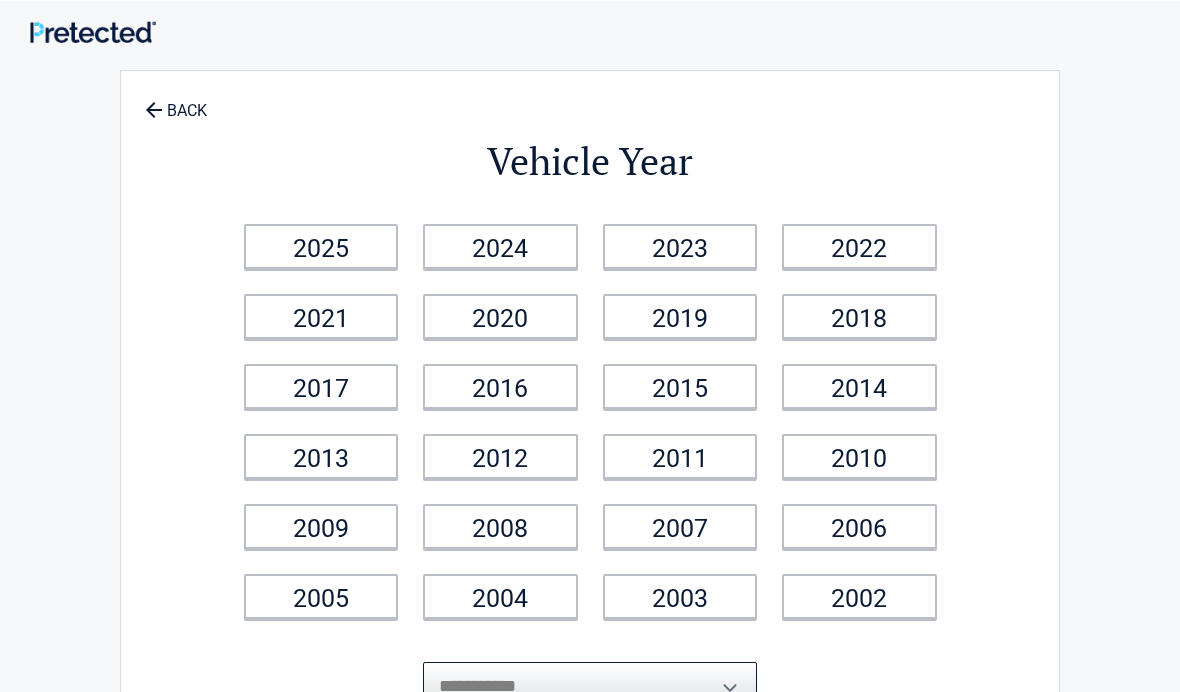 click on "**********" at bounding box center [590, 686] 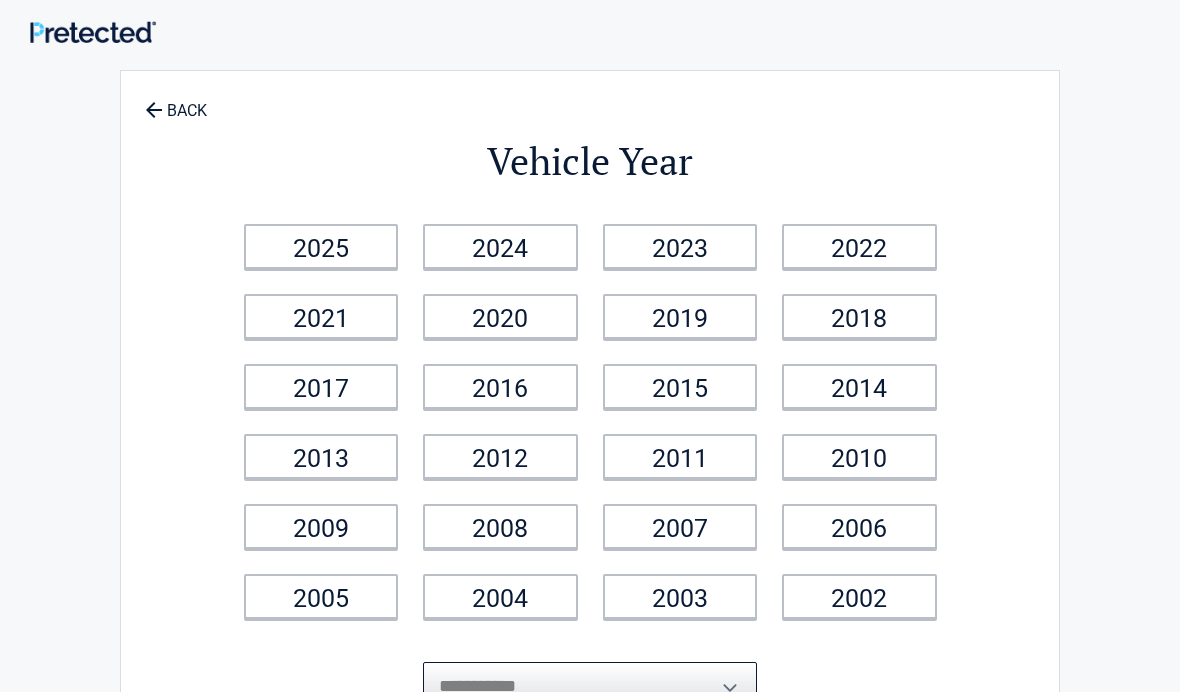 select on "****" 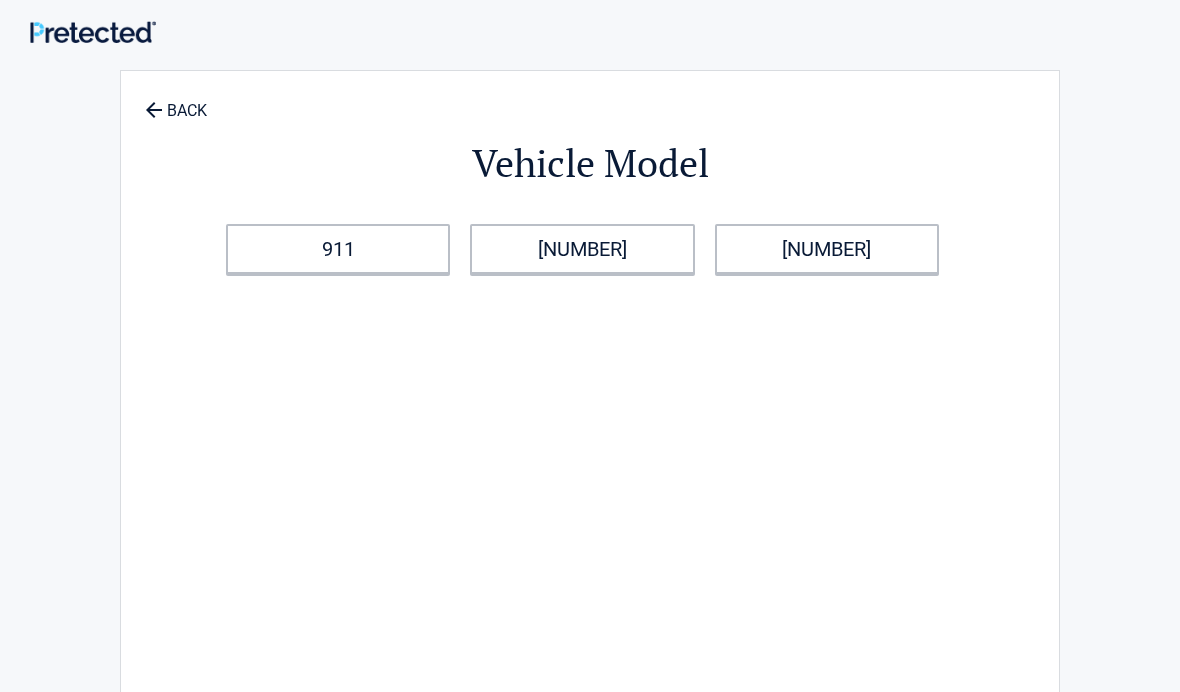 click on "[NUMBER]" at bounding box center [827, 249] 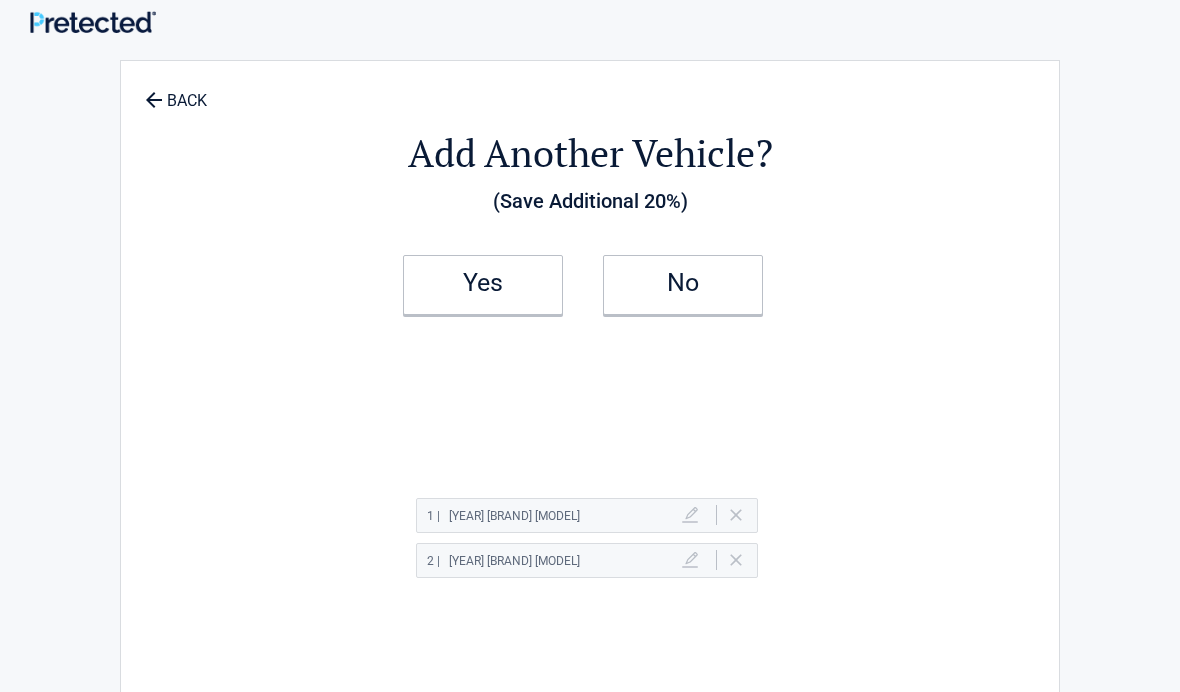 scroll, scrollTop: 9, scrollLeft: 0, axis: vertical 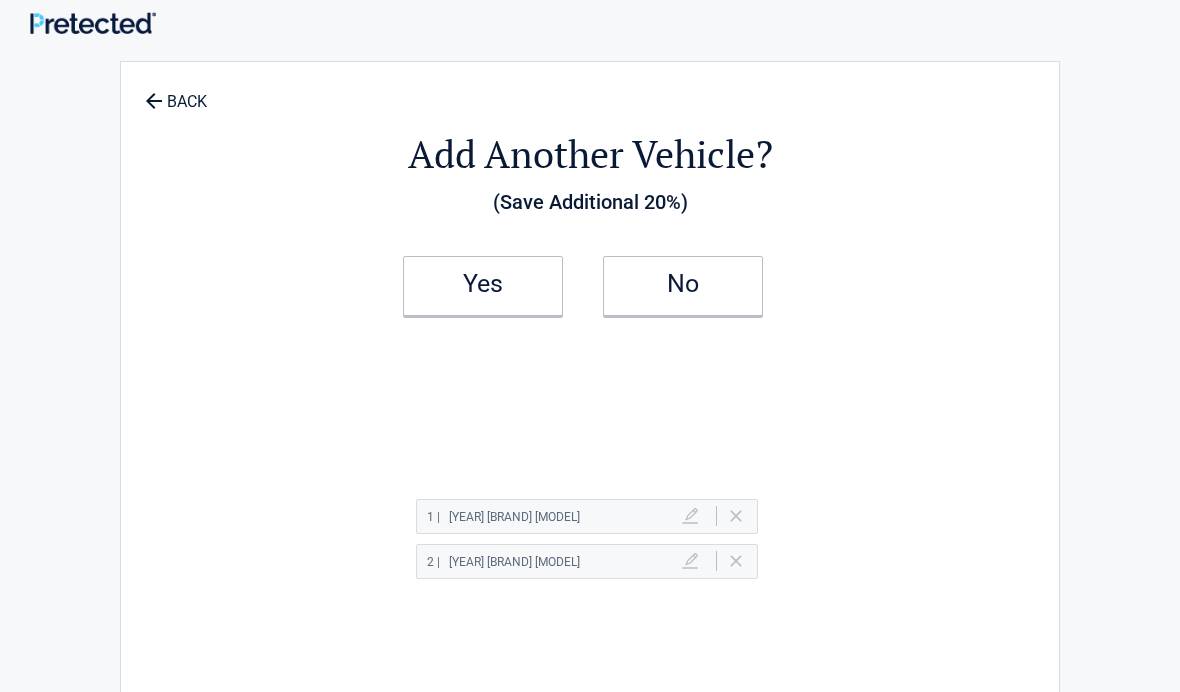 click on "No" at bounding box center (683, 284) 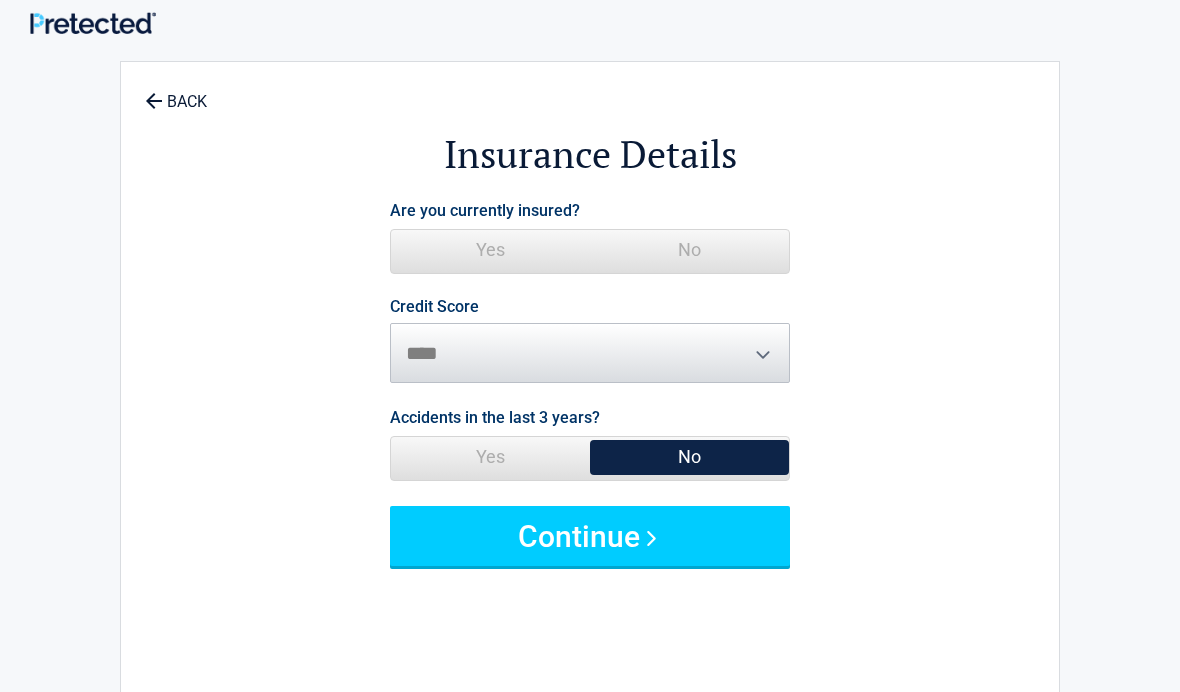 click on "Yes" at bounding box center (490, 250) 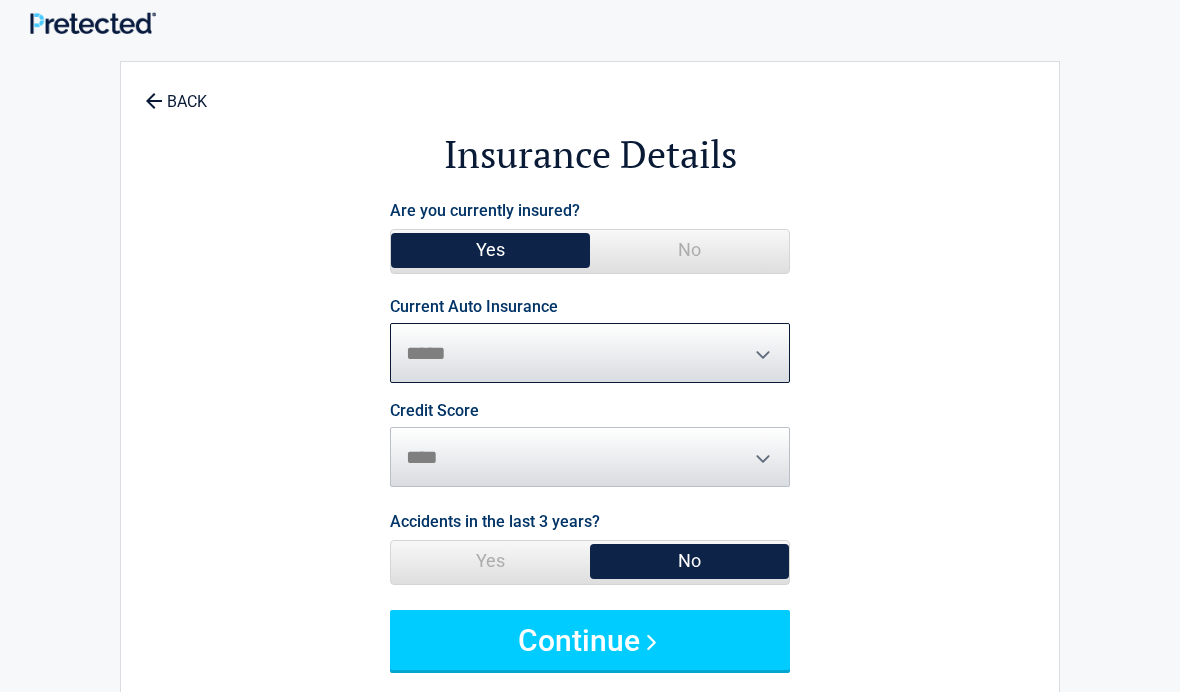 click on "**********" at bounding box center (590, 353) 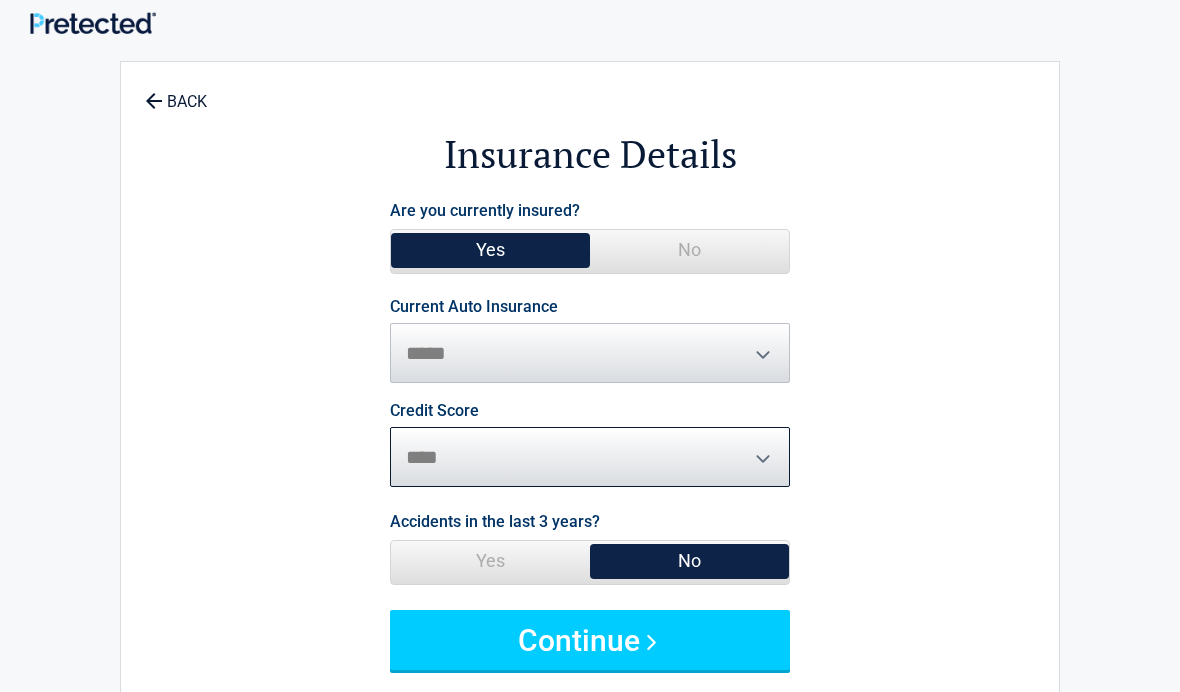 click on "*********
****
*******
****" at bounding box center (590, 457) 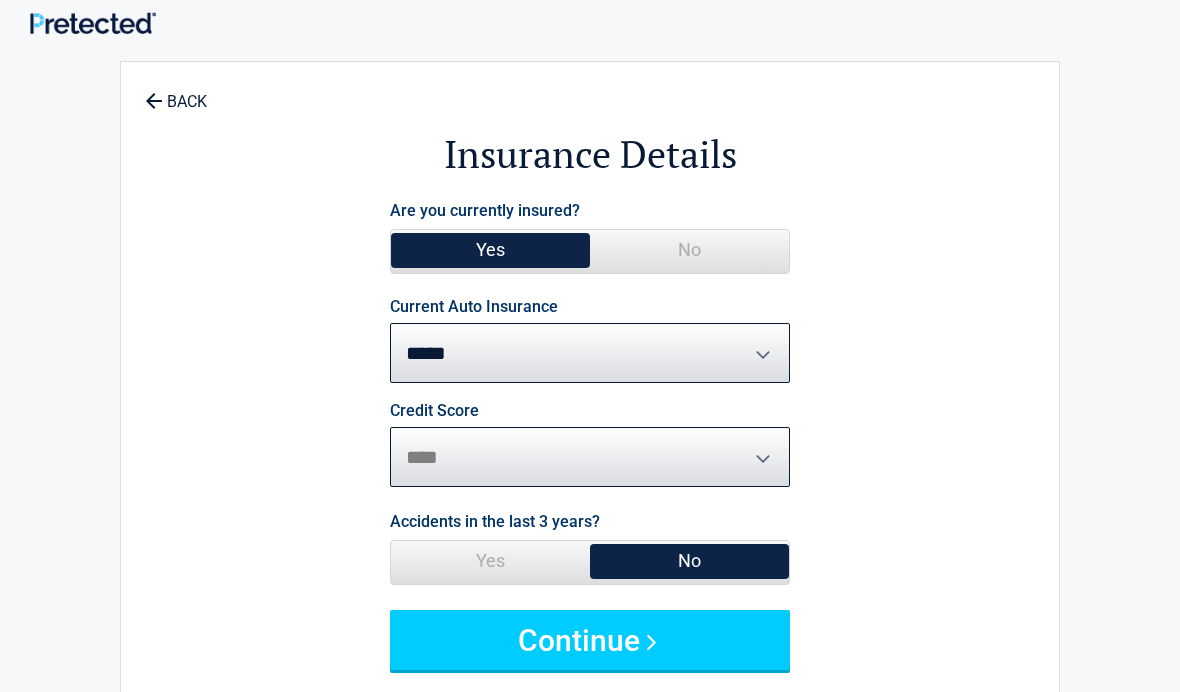 click on "*********
****
*******
****" at bounding box center [590, 457] 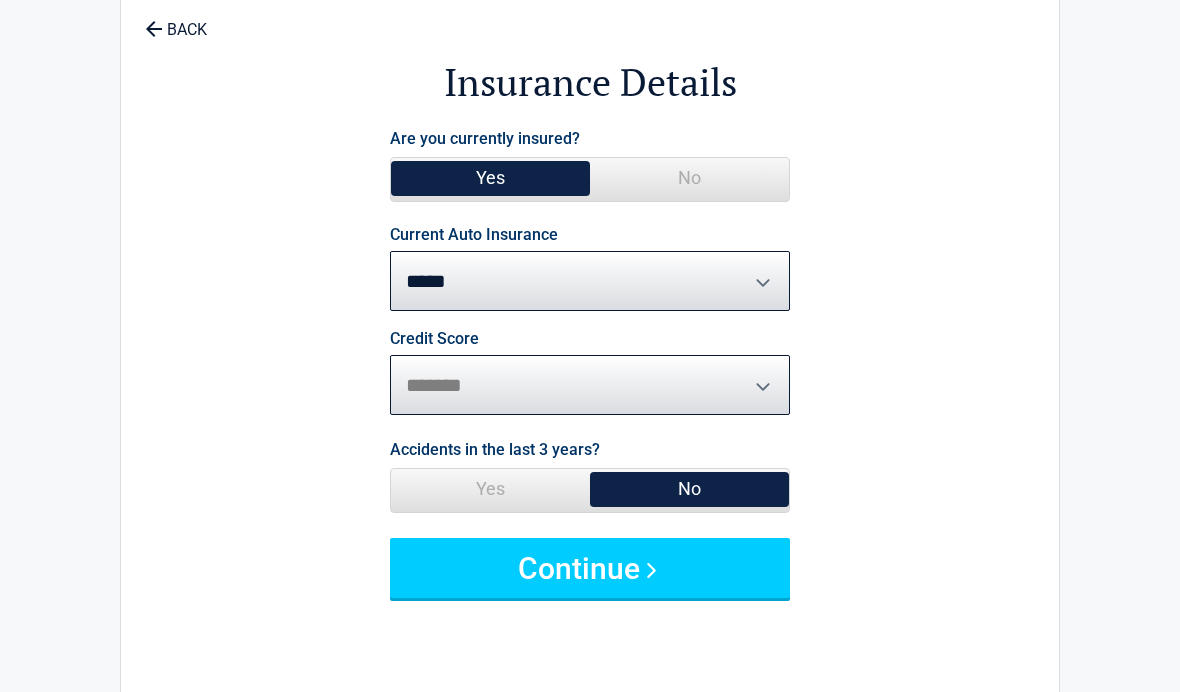 scroll, scrollTop: 84, scrollLeft: 0, axis: vertical 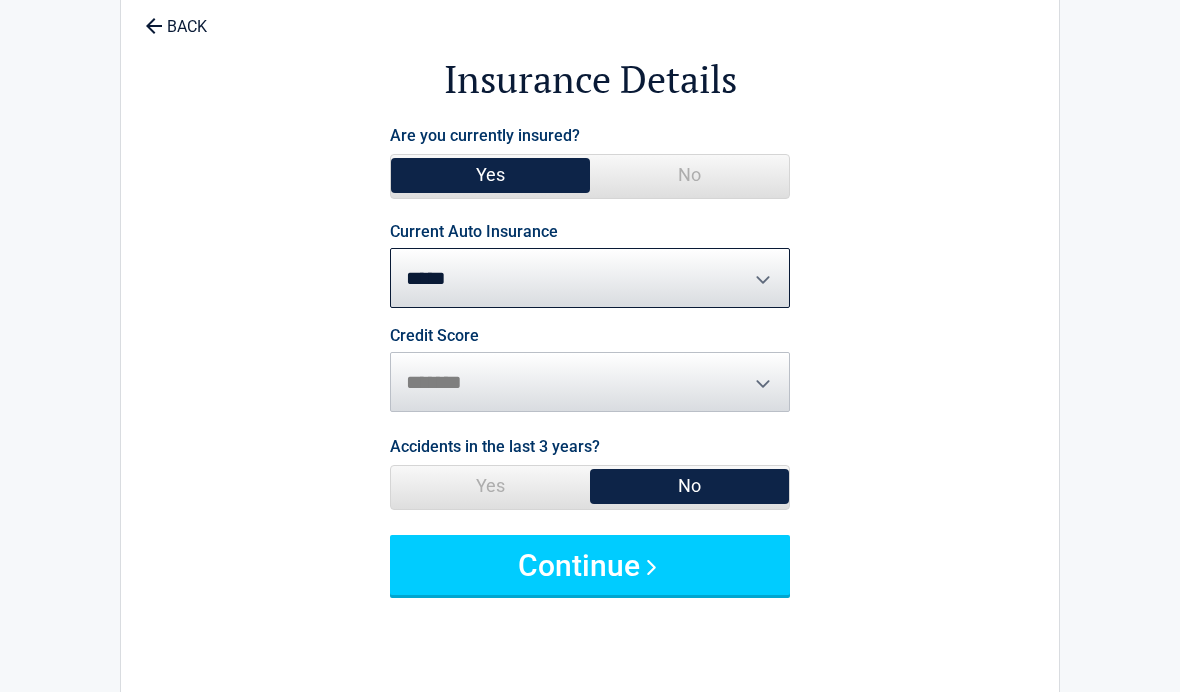 click on "Continue" at bounding box center [590, 565] 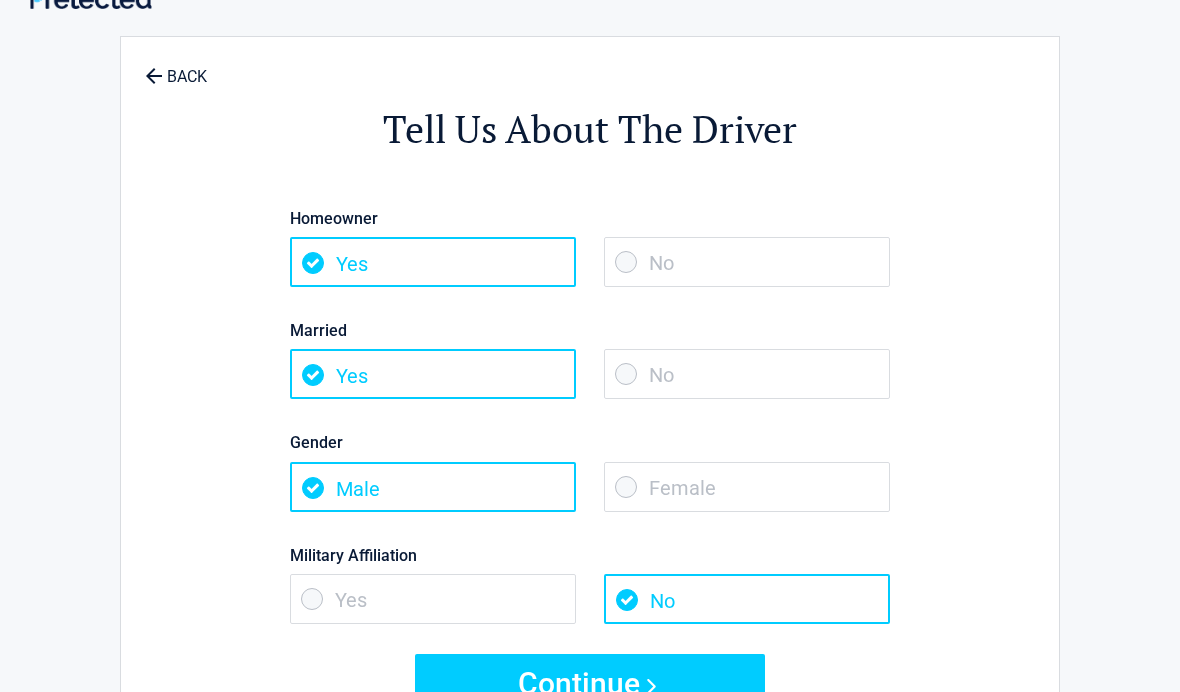 scroll, scrollTop: 0, scrollLeft: 0, axis: both 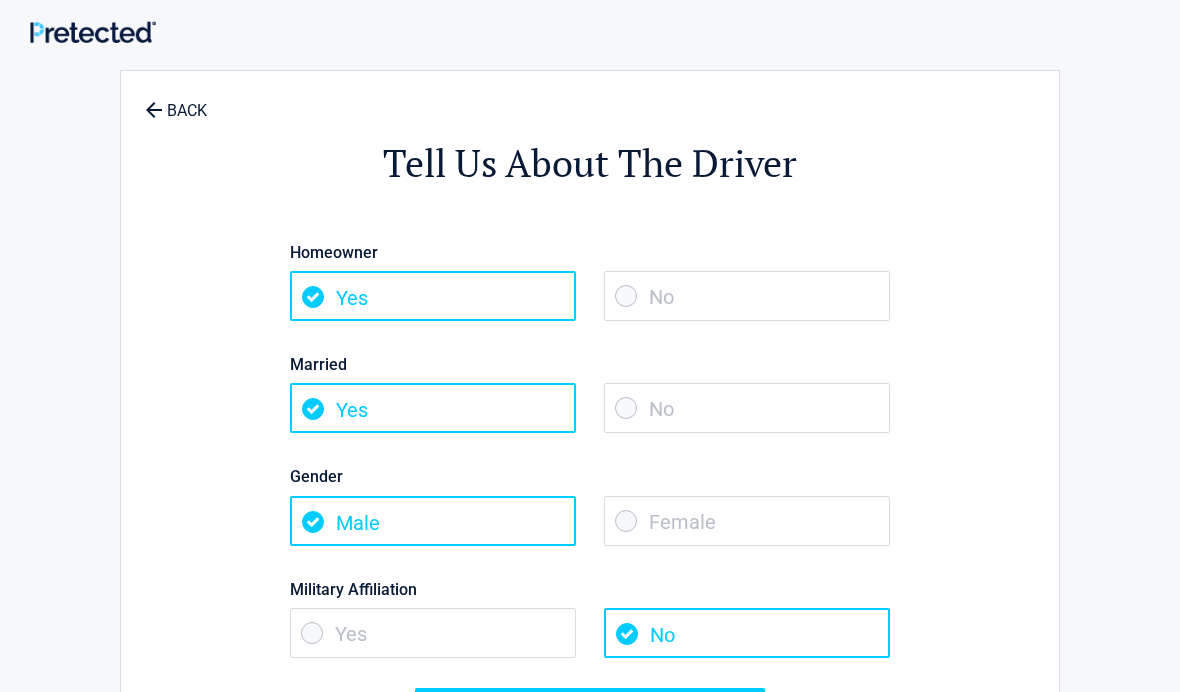 click on "No" at bounding box center [747, 296] 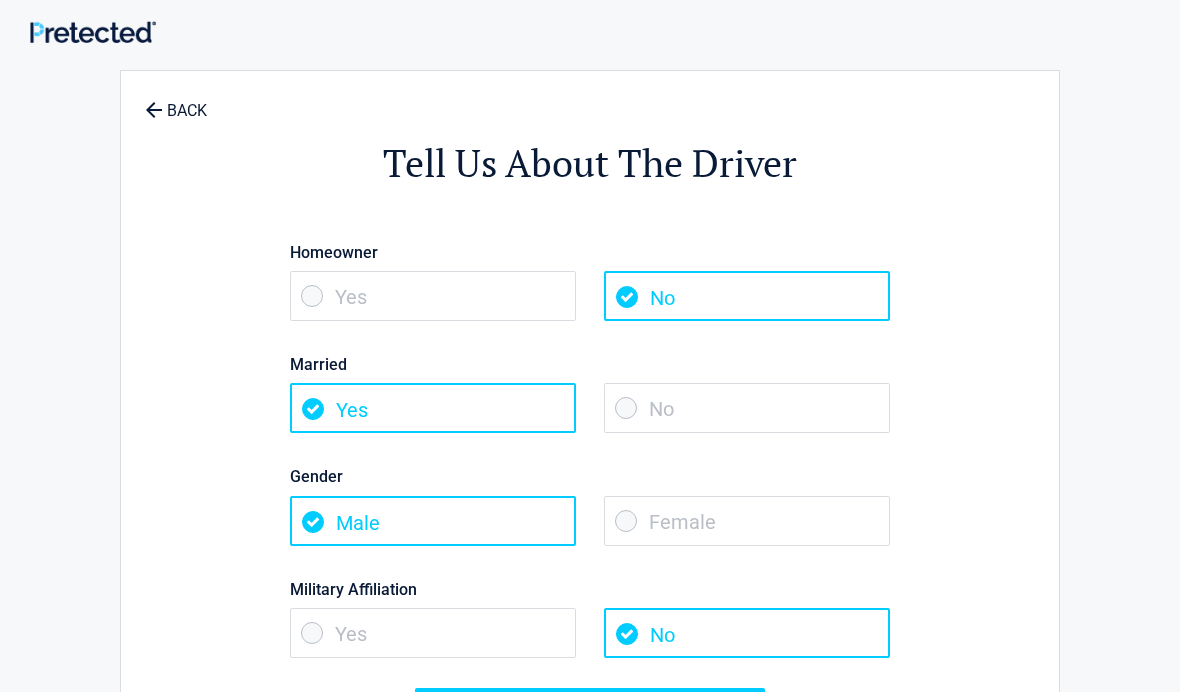 click on "No" at bounding box center (747, 408) 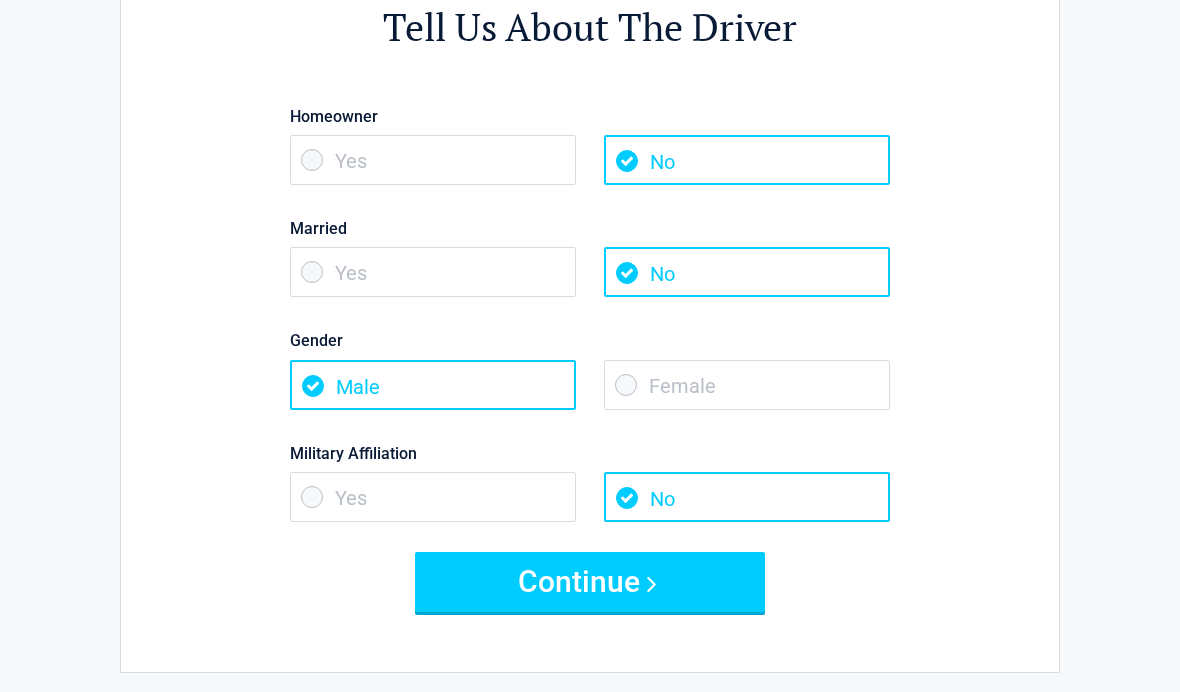 scroll, scrollTop: 142, scrollLeft: 0, axis: vertical 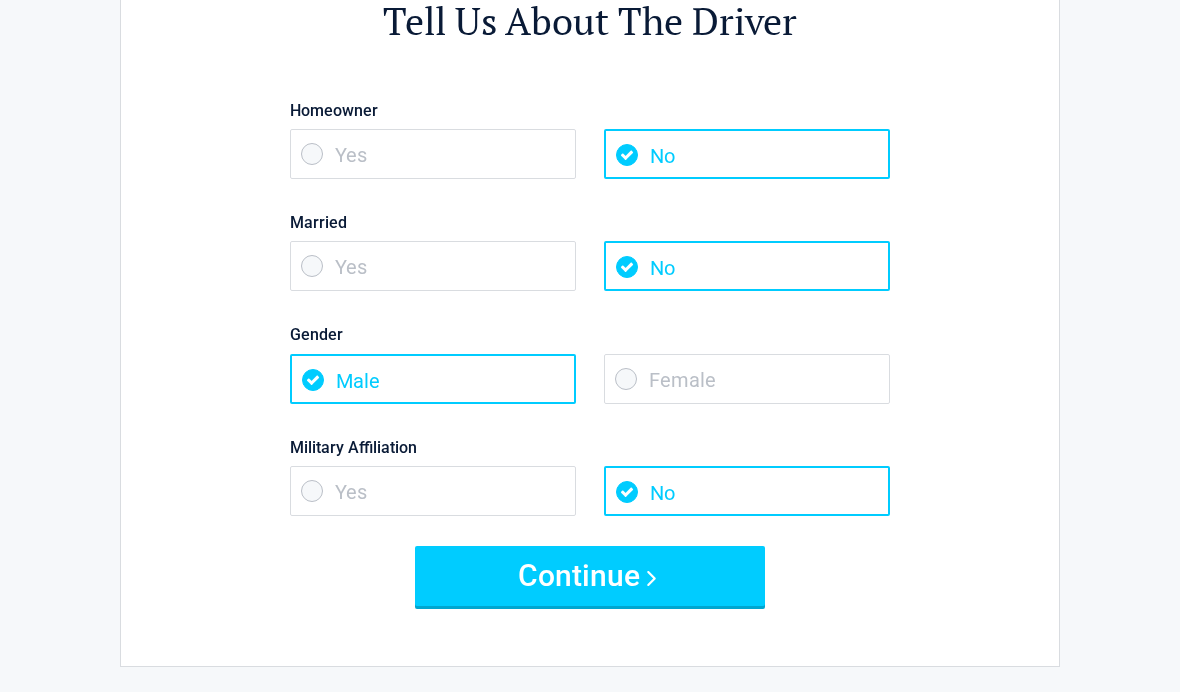 click on "Continue" at bounding box center [590, 576] 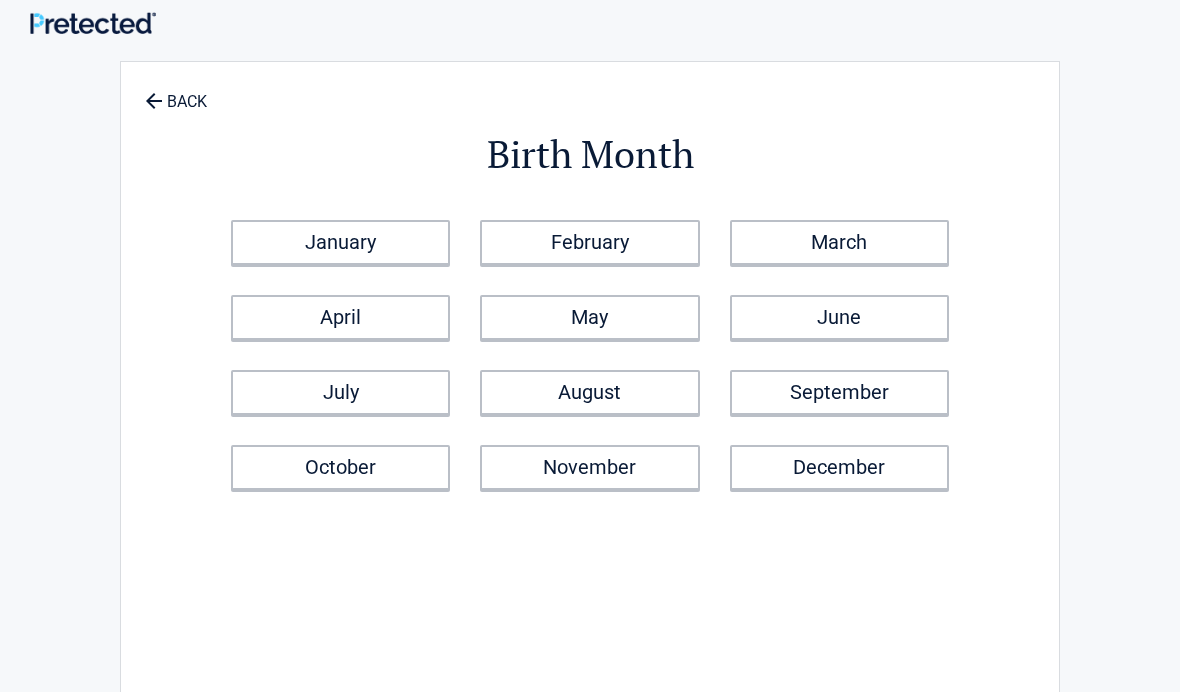 scroll, scrollTop: 0, scrollLeft: 0, axis: both 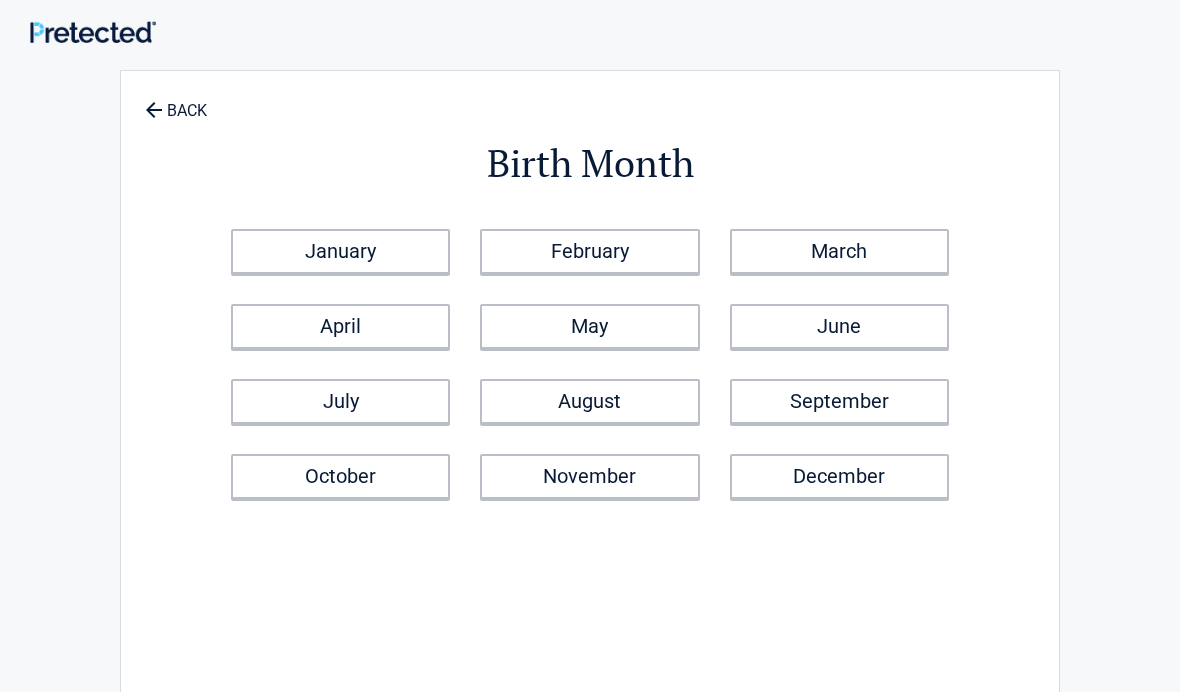 click on "April" at bounding box center (340, 326) 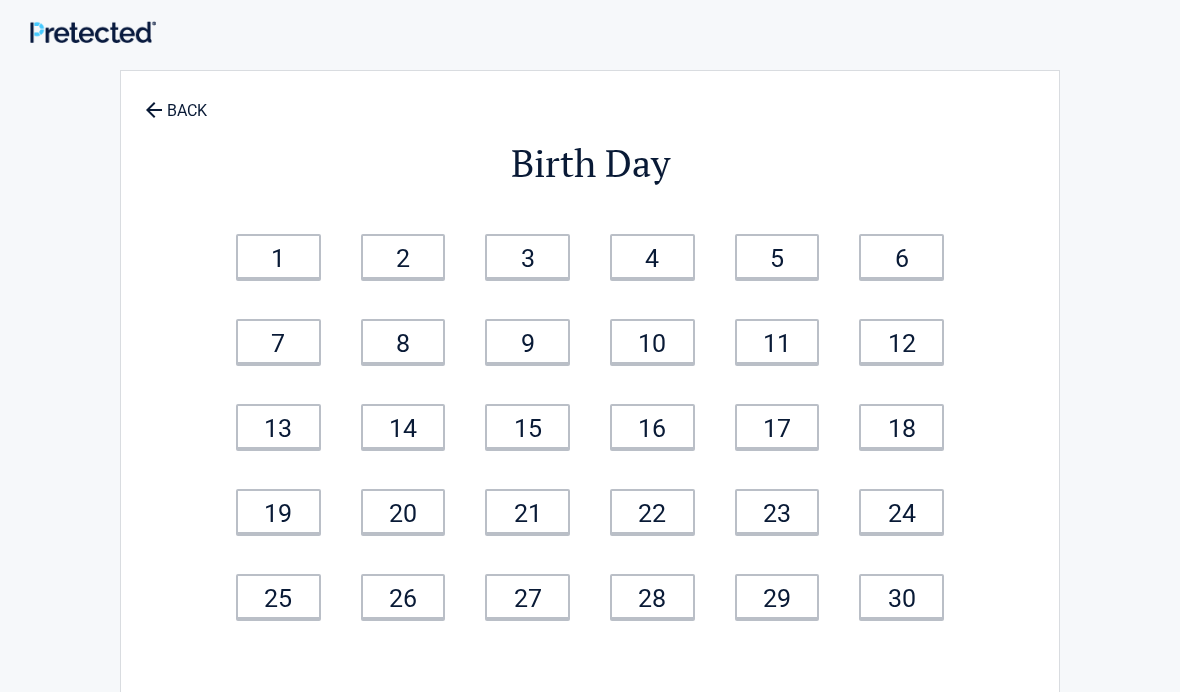 click on "11" at bounding box center [777, 341] 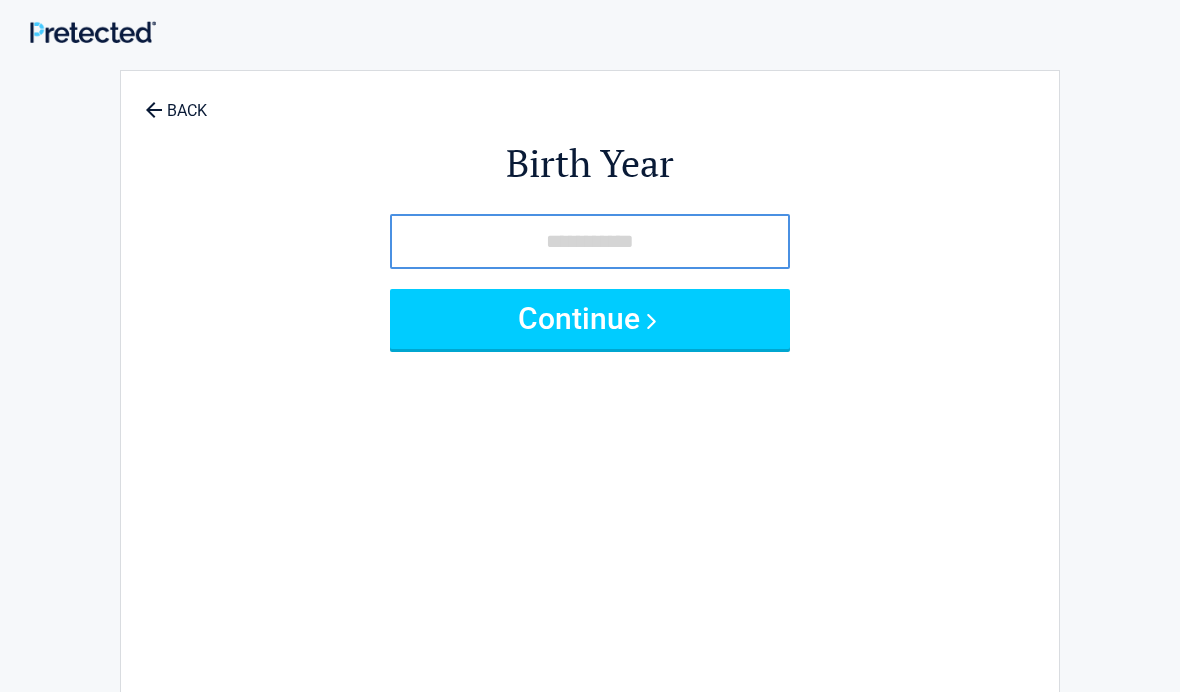 click at bounding box center (590, 241) 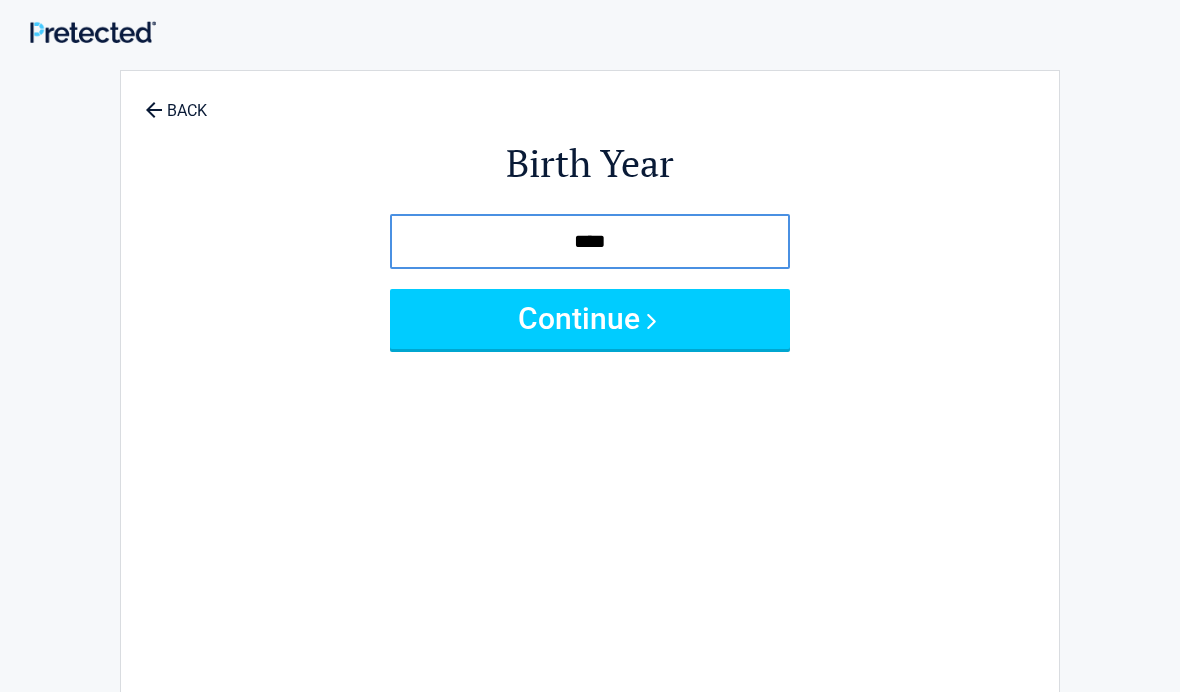 type on "****" 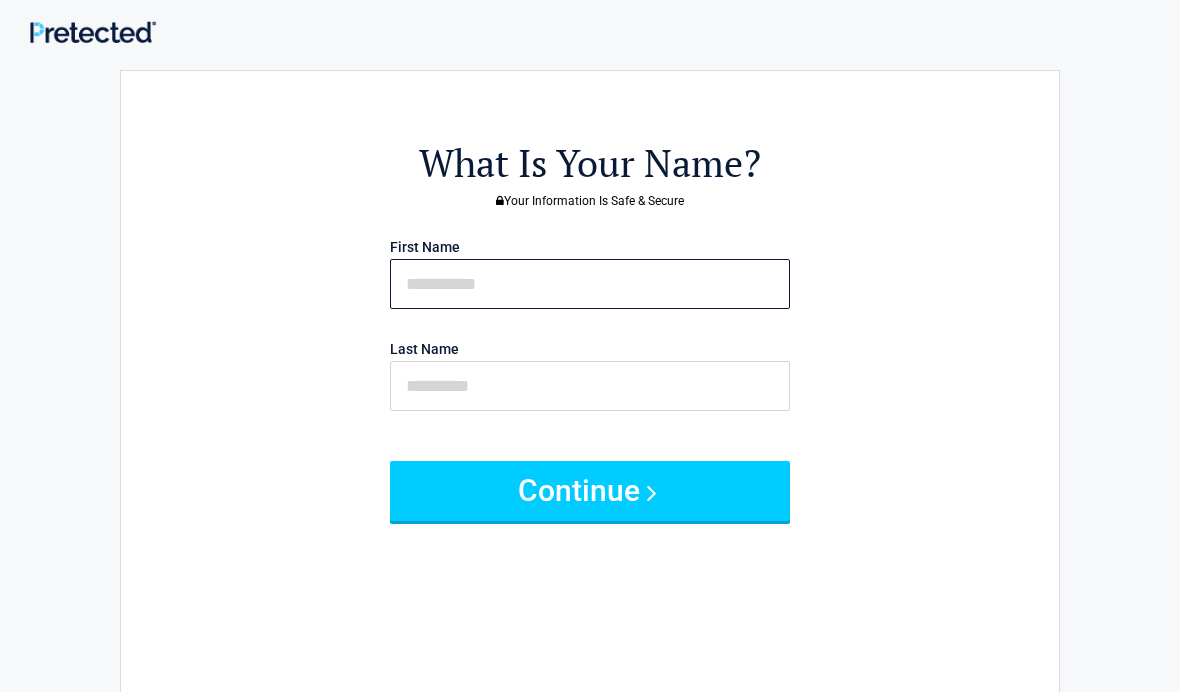 click at bounding box center (590, 284) 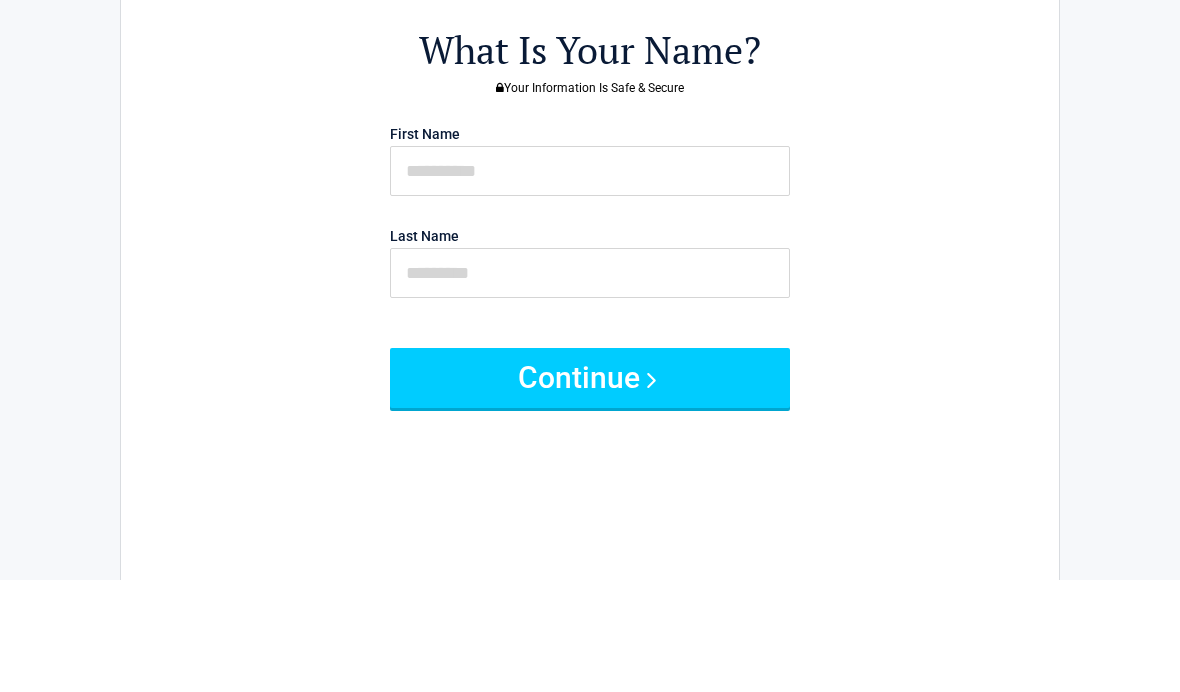 scroll, scrollTop: 113, scrollLeft: 0, axis: vertical 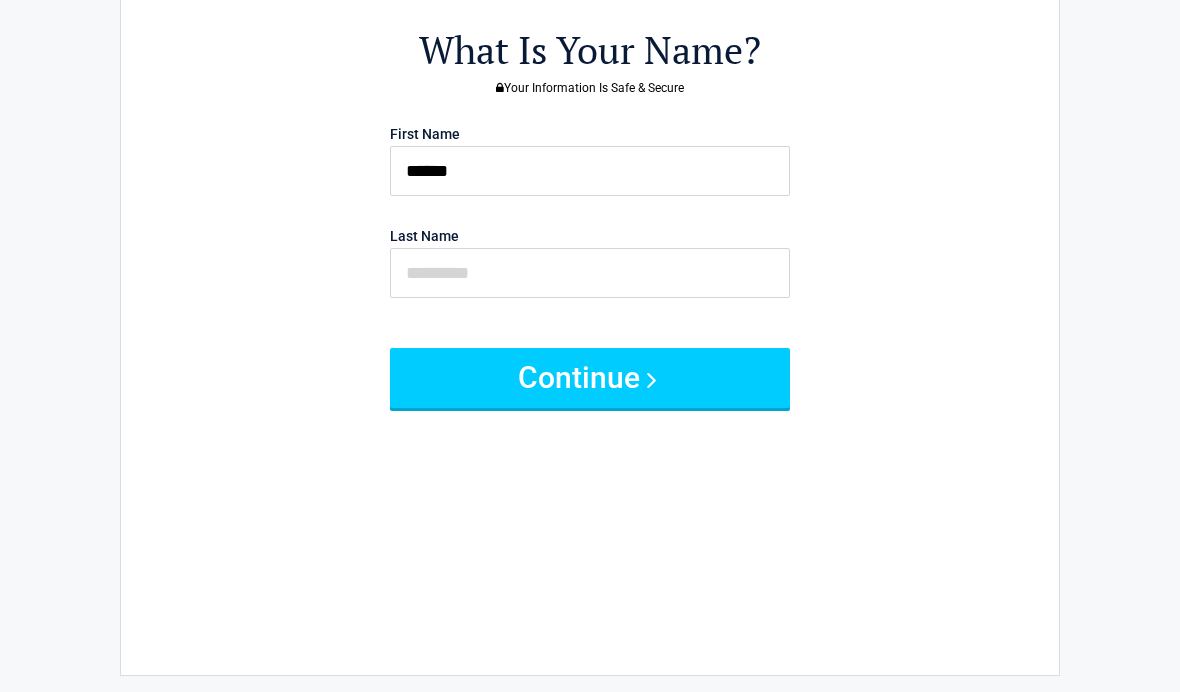 type on "******" 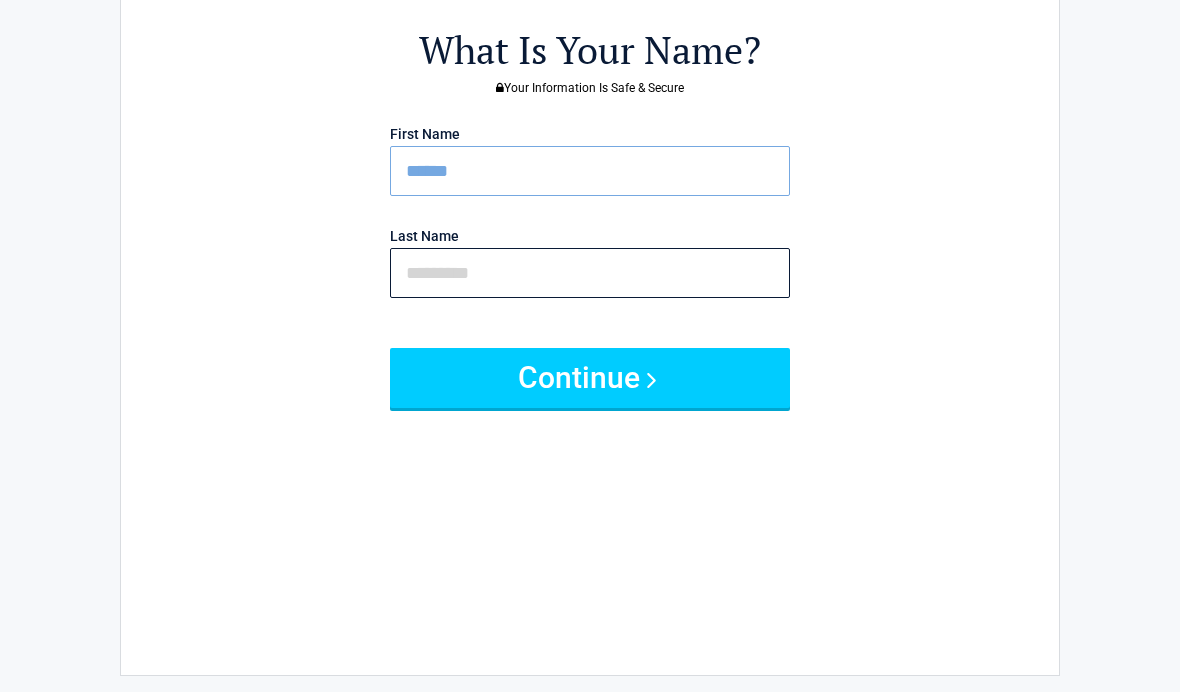 click at bounding box center (590, 273) 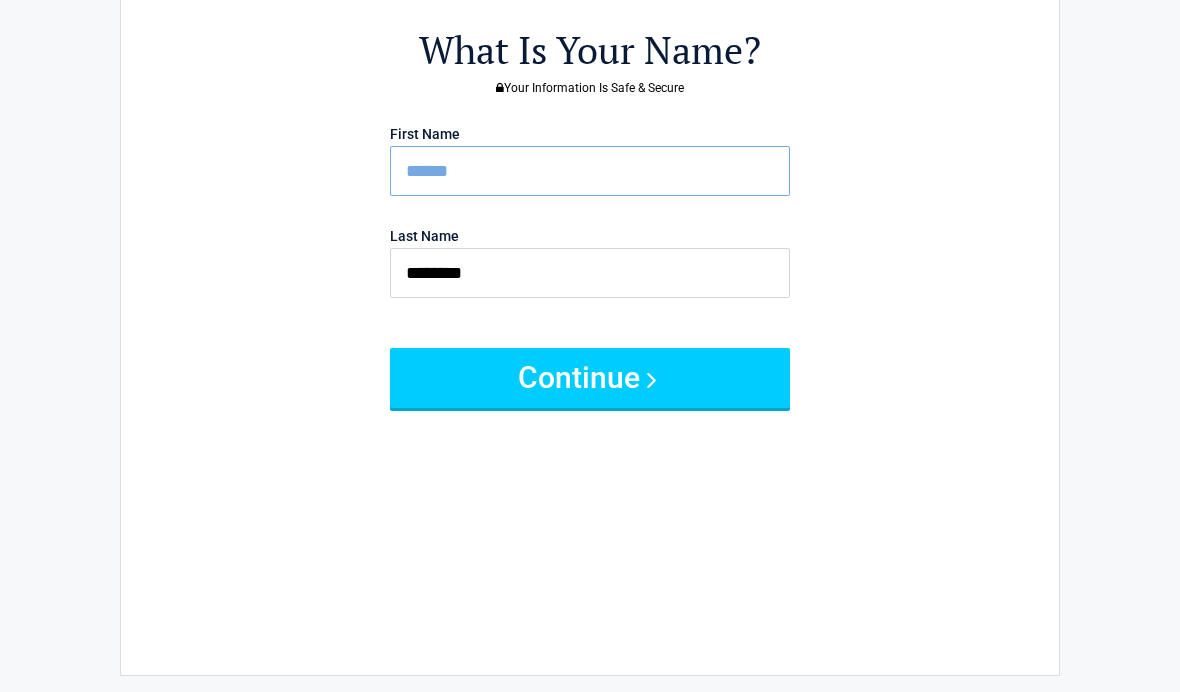 type on "********" 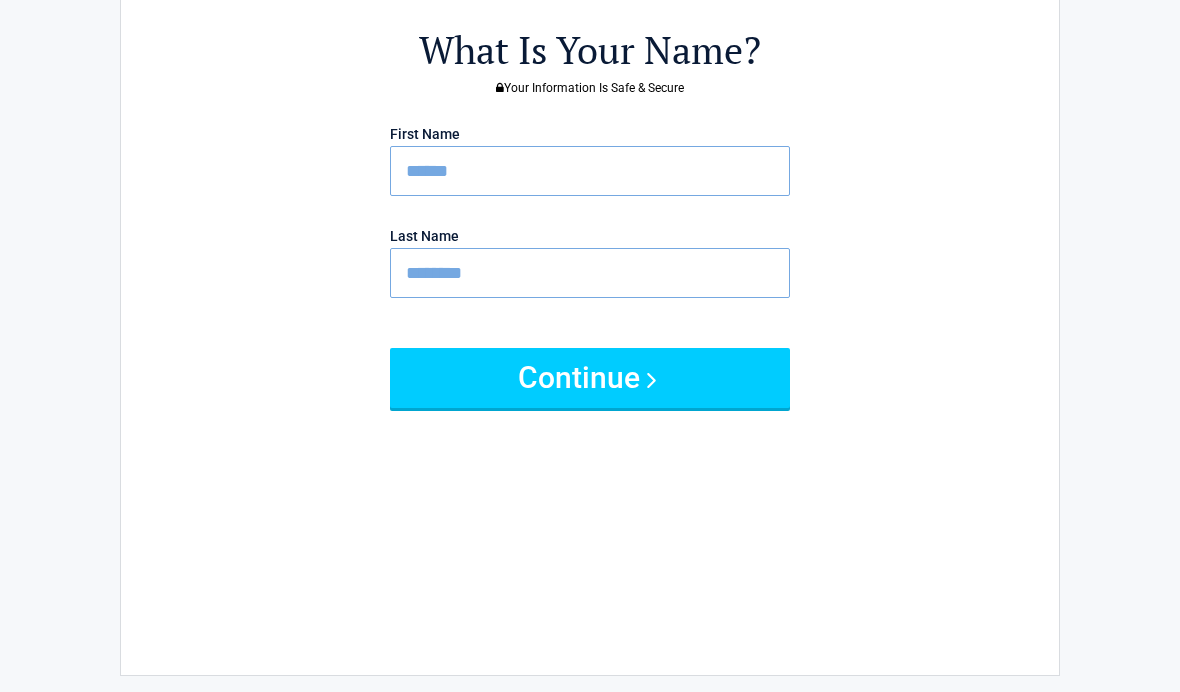 click on "Continue" at bounding box center [590, 378] 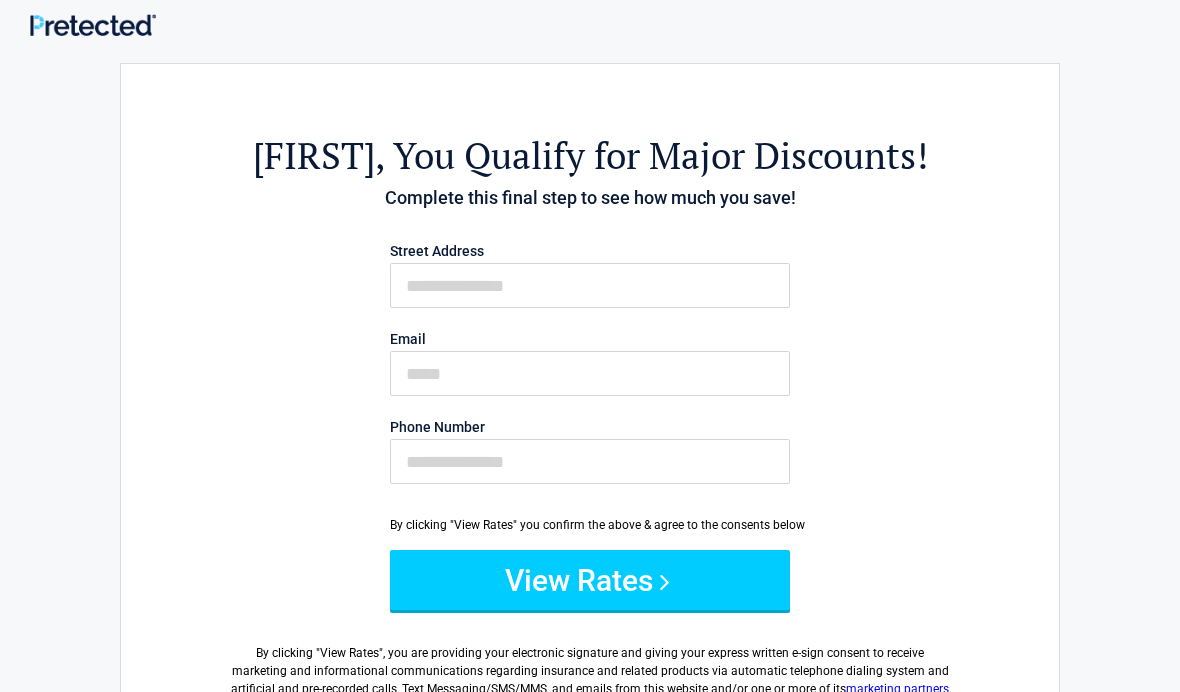 scroll, scrollTop: 0, scrollLeft: 0, axis: both 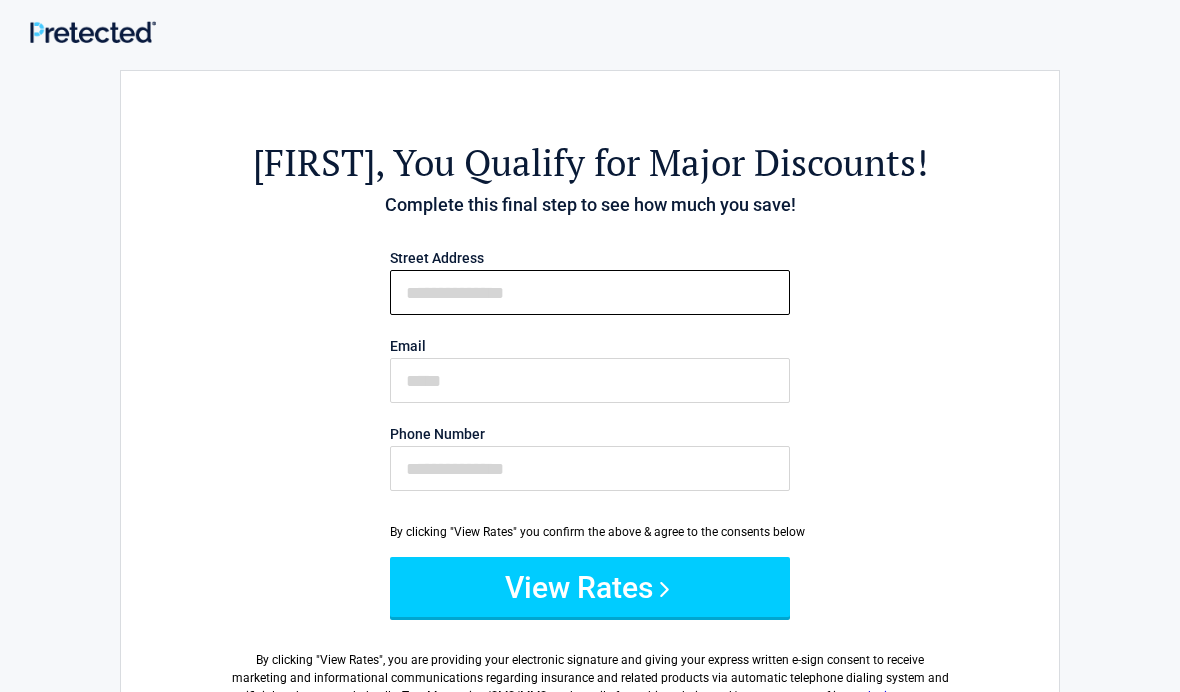click on "First Name" at bounding box center [590, 292] 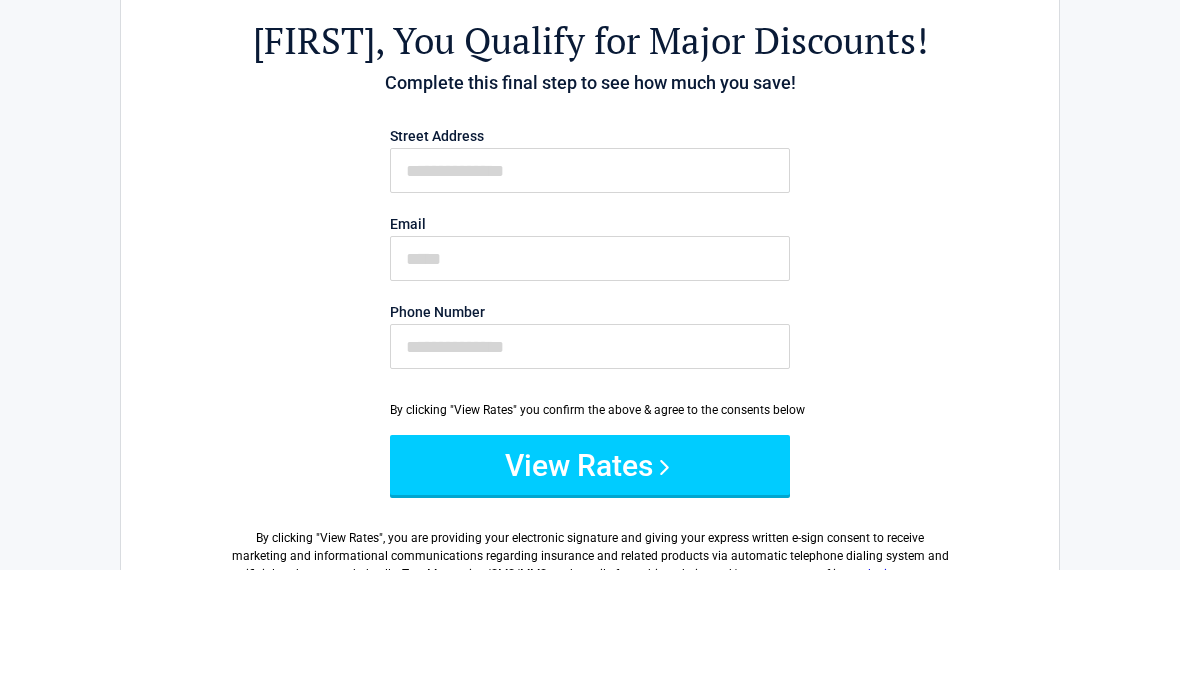 scroll, scrollTop: 122, scrollLeft: 0, axis: vertical 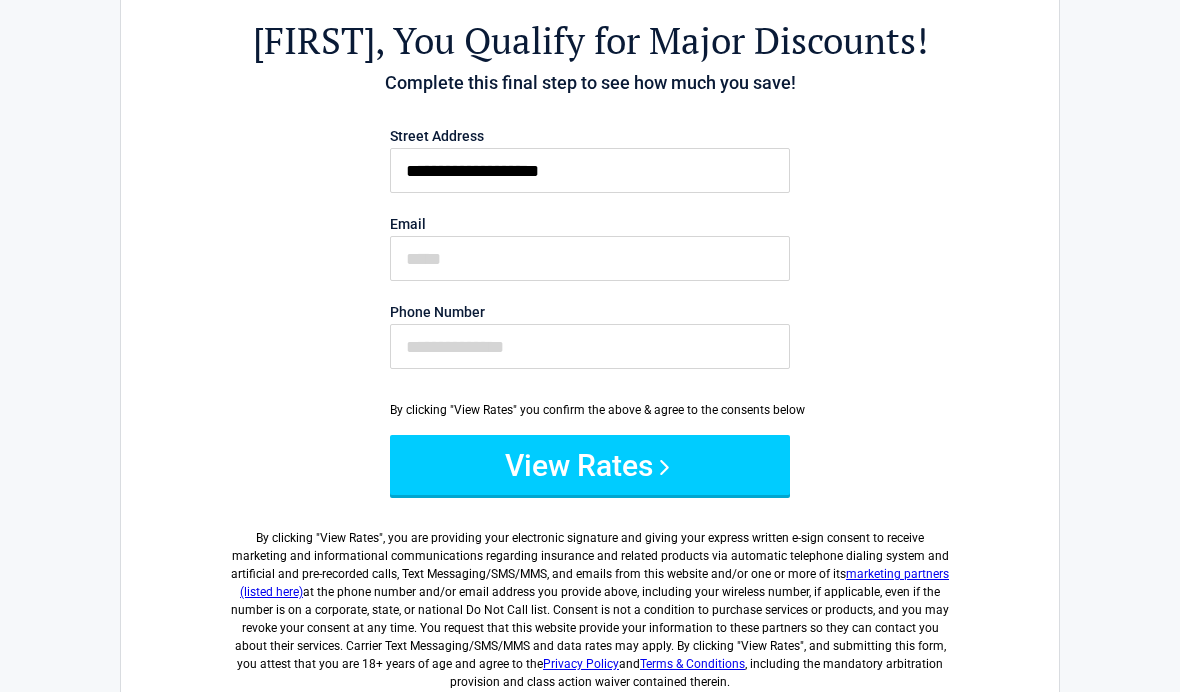 type on "**********" 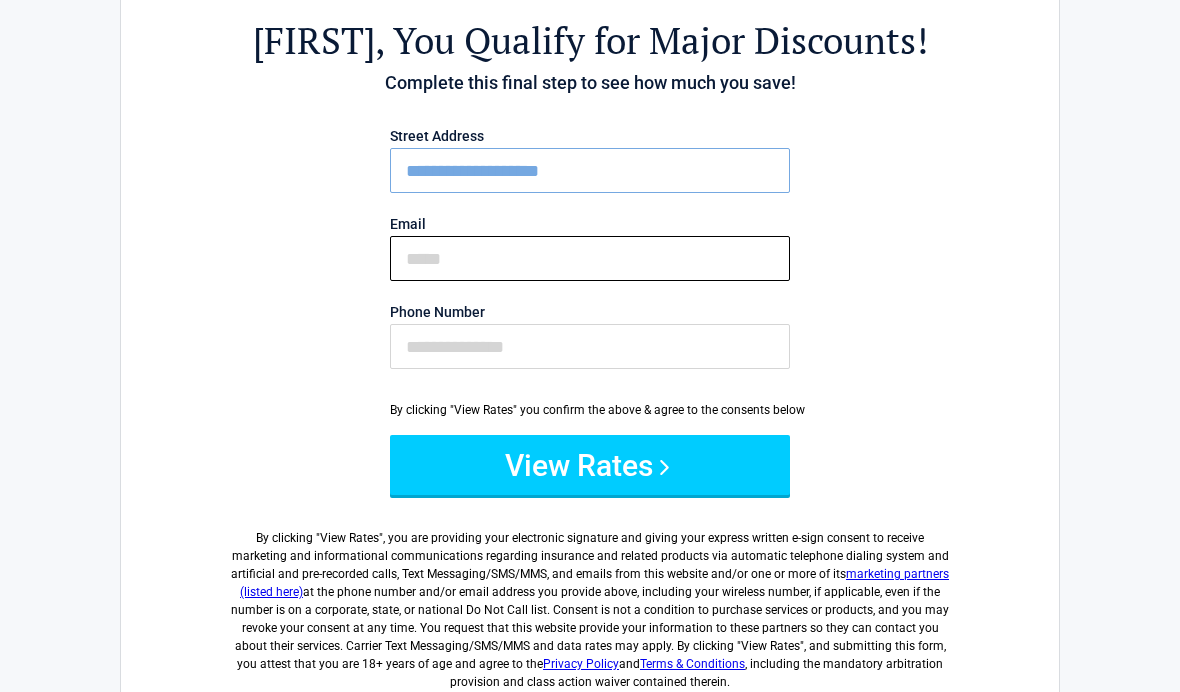 click on "Email" at bounding box center [590, 258] 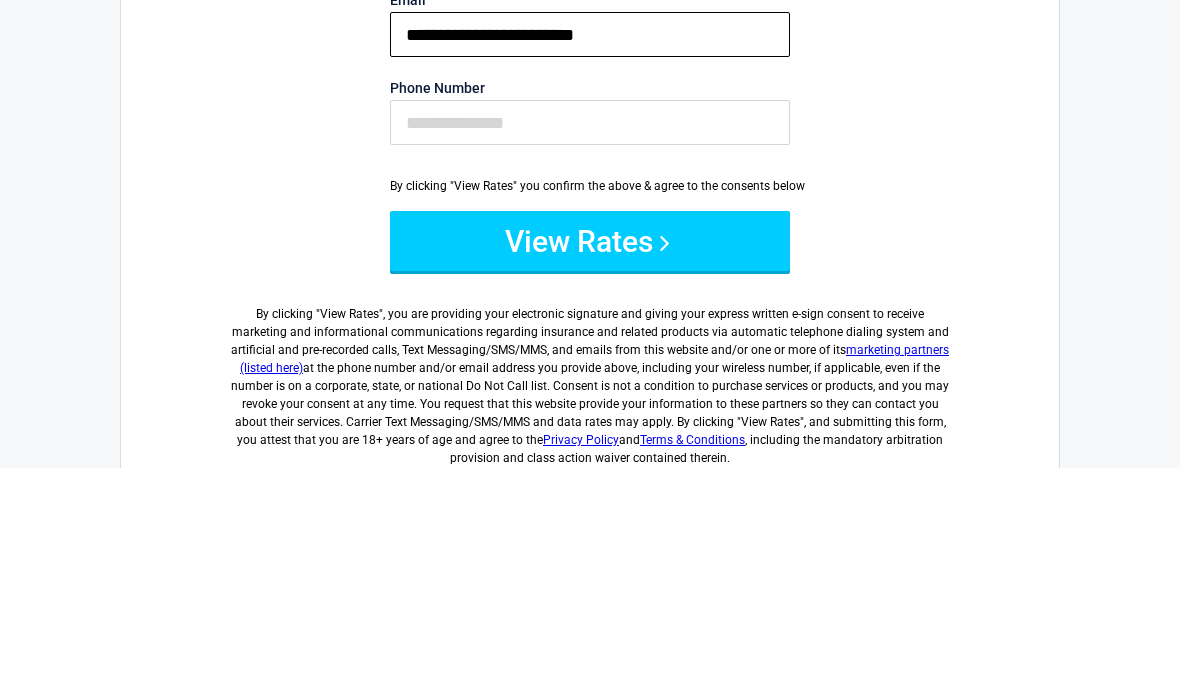 type on "**********" 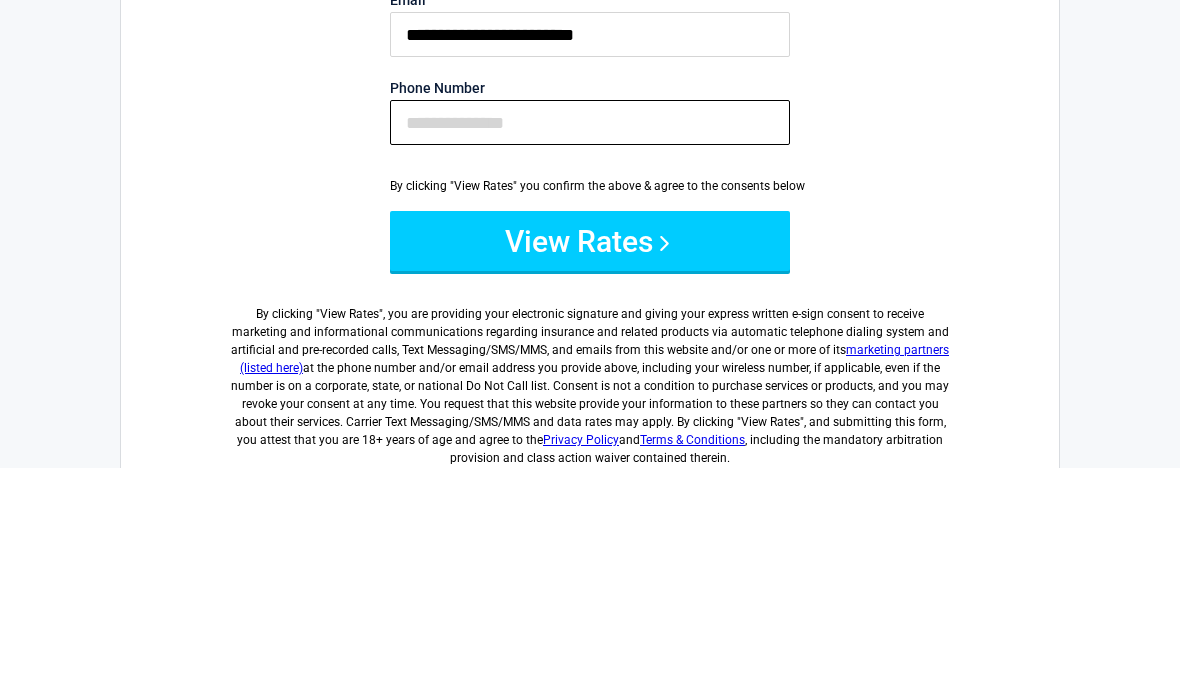 click on "Phone Number" at bounding box center (590, 346) 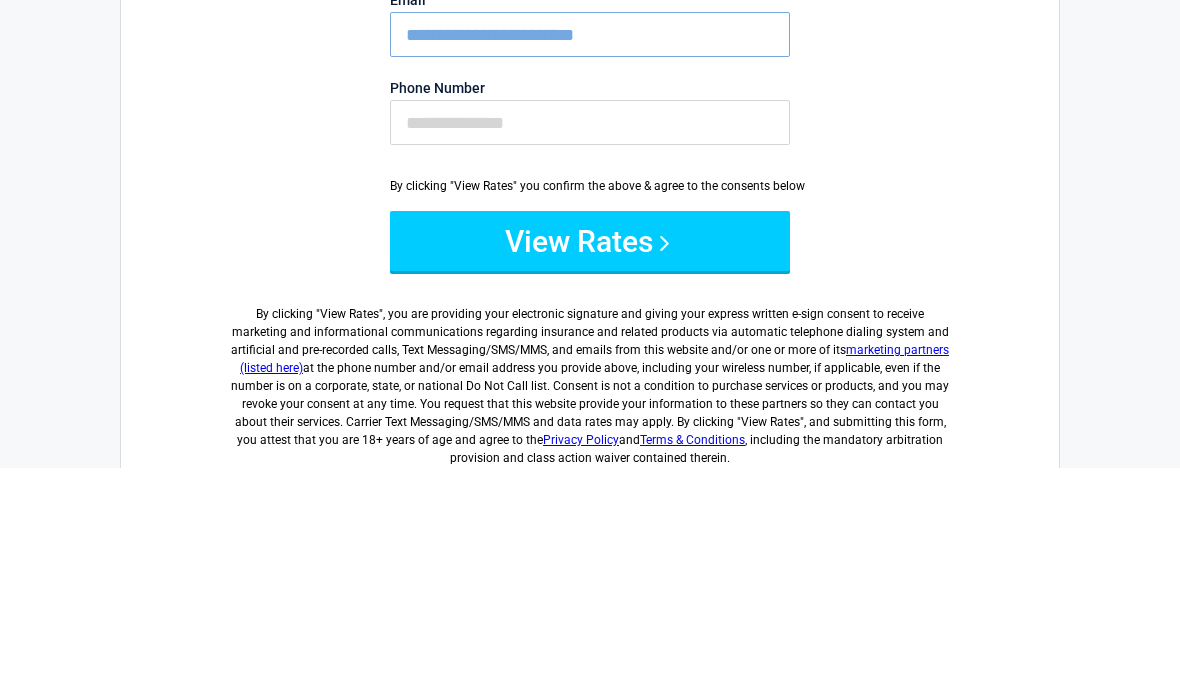 scroll, scrollTop: 346, scrollLeft: 0, axis: vertical 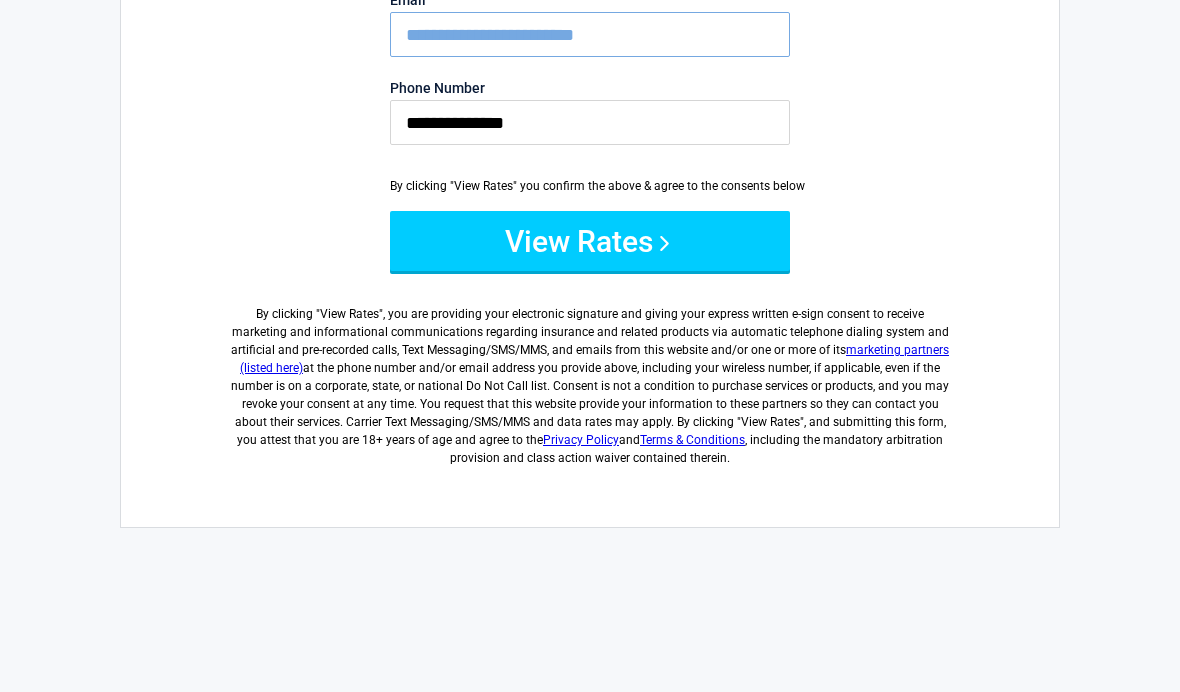 type on "**********" 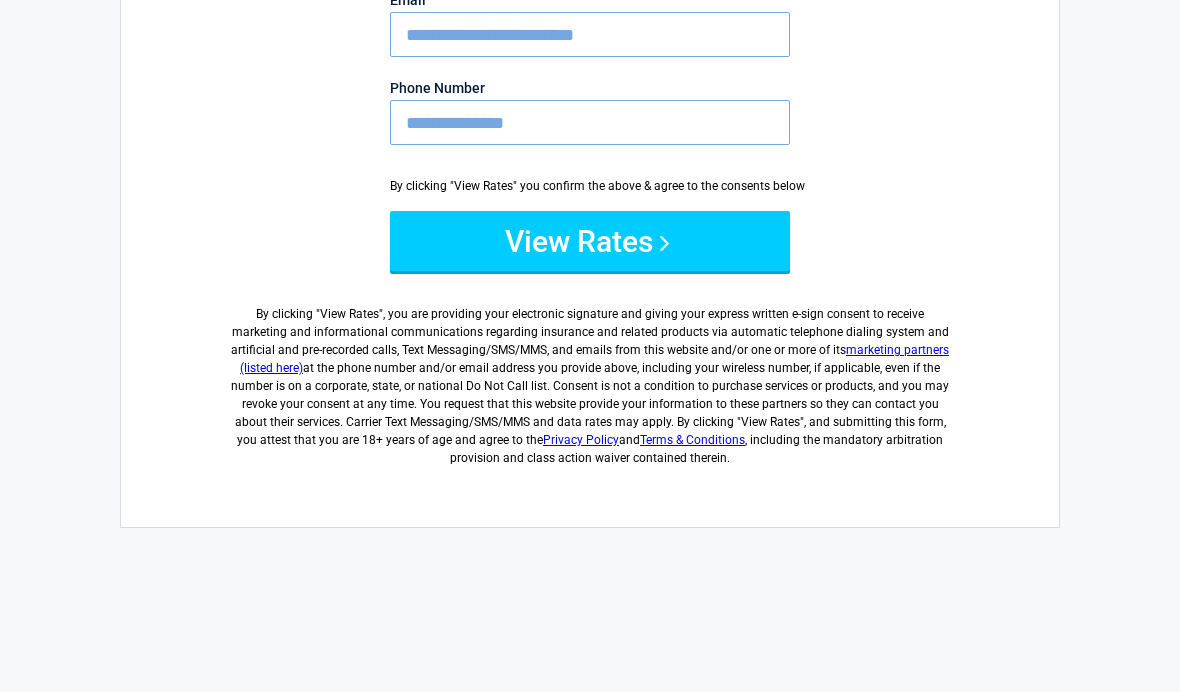 click on "View Rates" at bounding box center (590, 241) 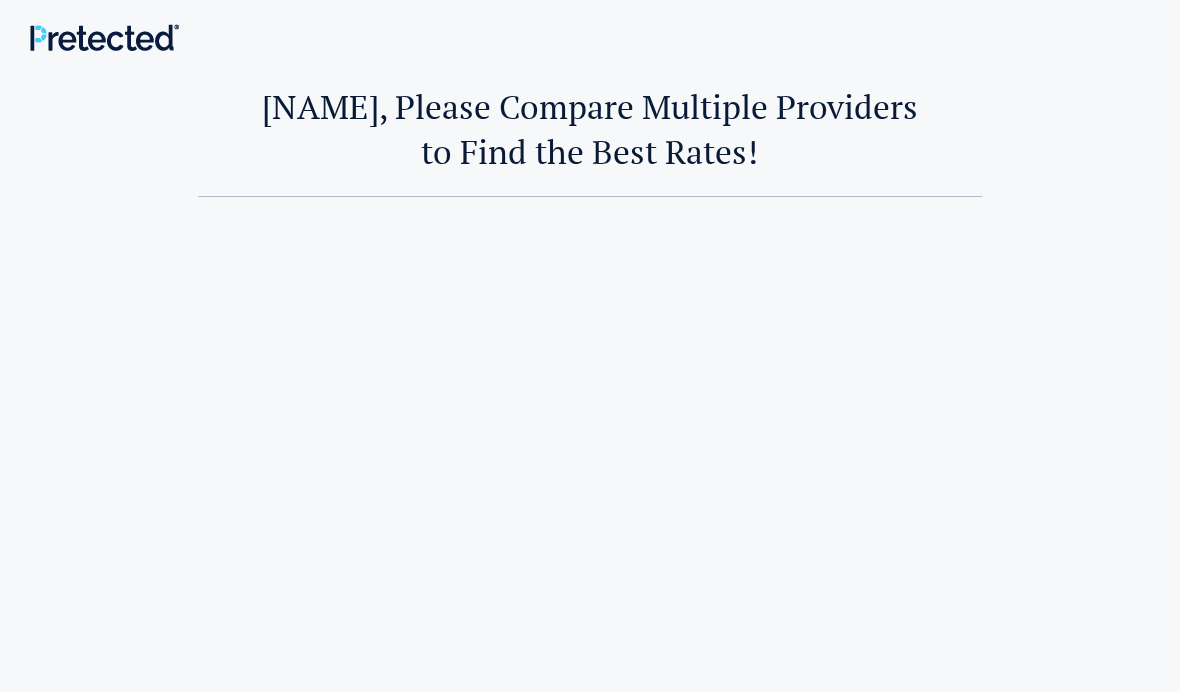 scroll, scrollTop: 0, scrollLeft: 0, axis: both 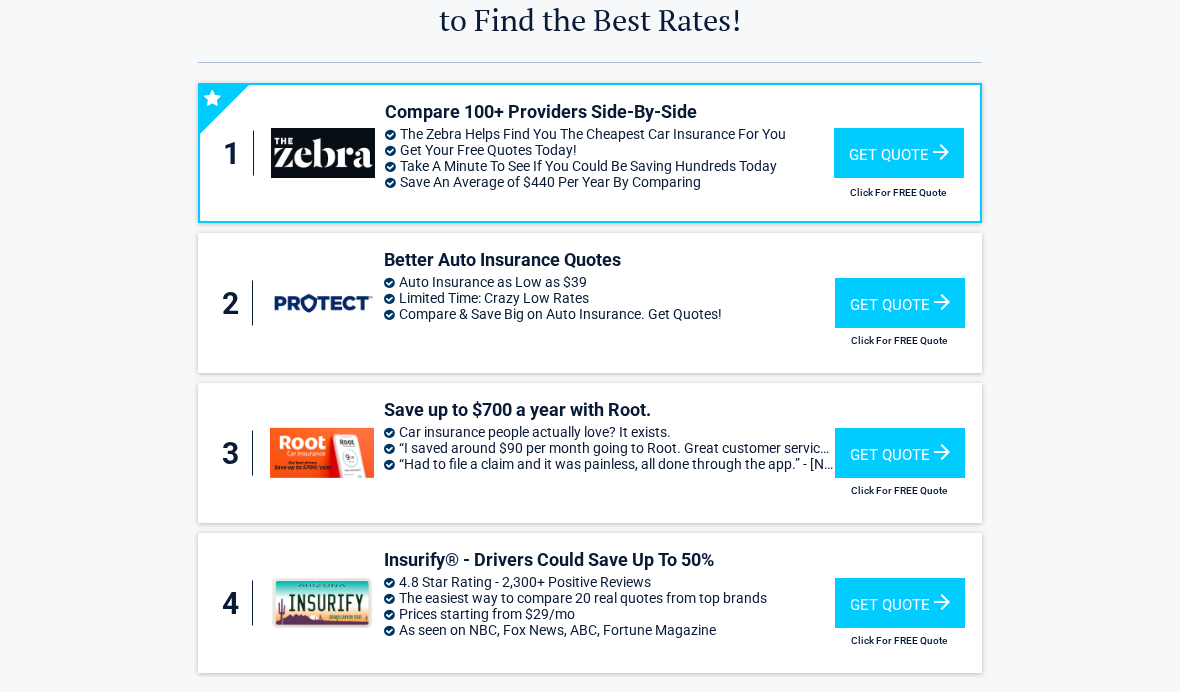 click on "Get Quote" at bounding box center [900, 303] 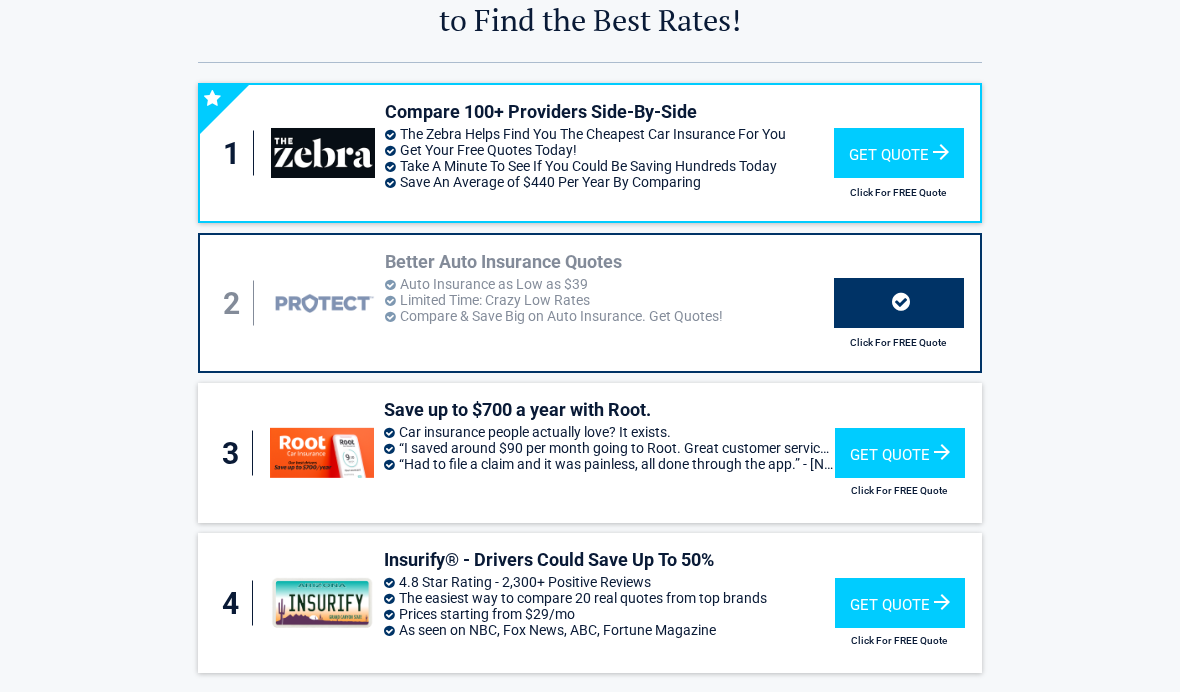 scroll, scrollTop: 162, scrollLeft: 0, axis: vertical 